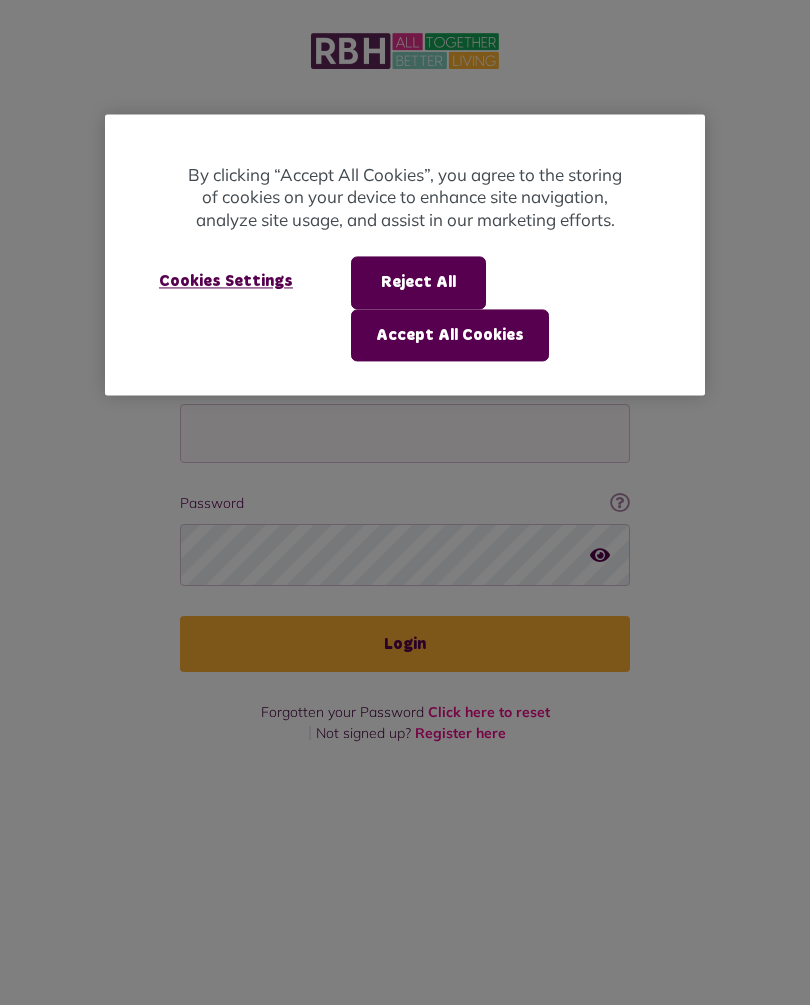 scroll, scrollTop: 0, scrollLeft: 0, axis: both 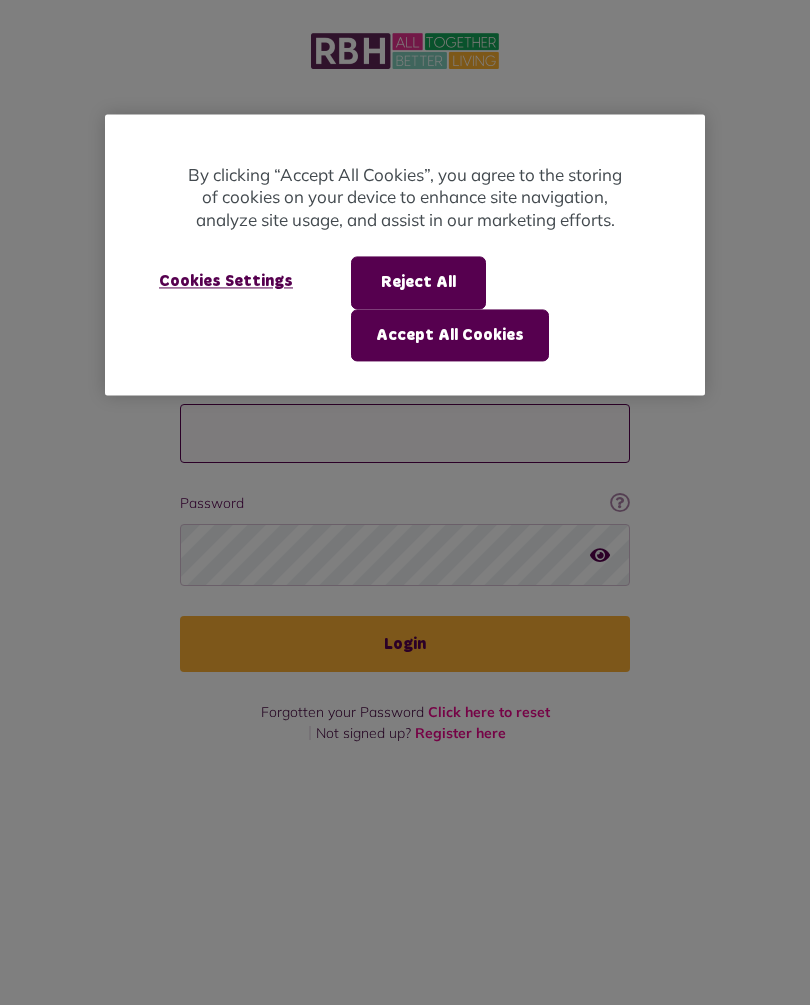 type on "**********" 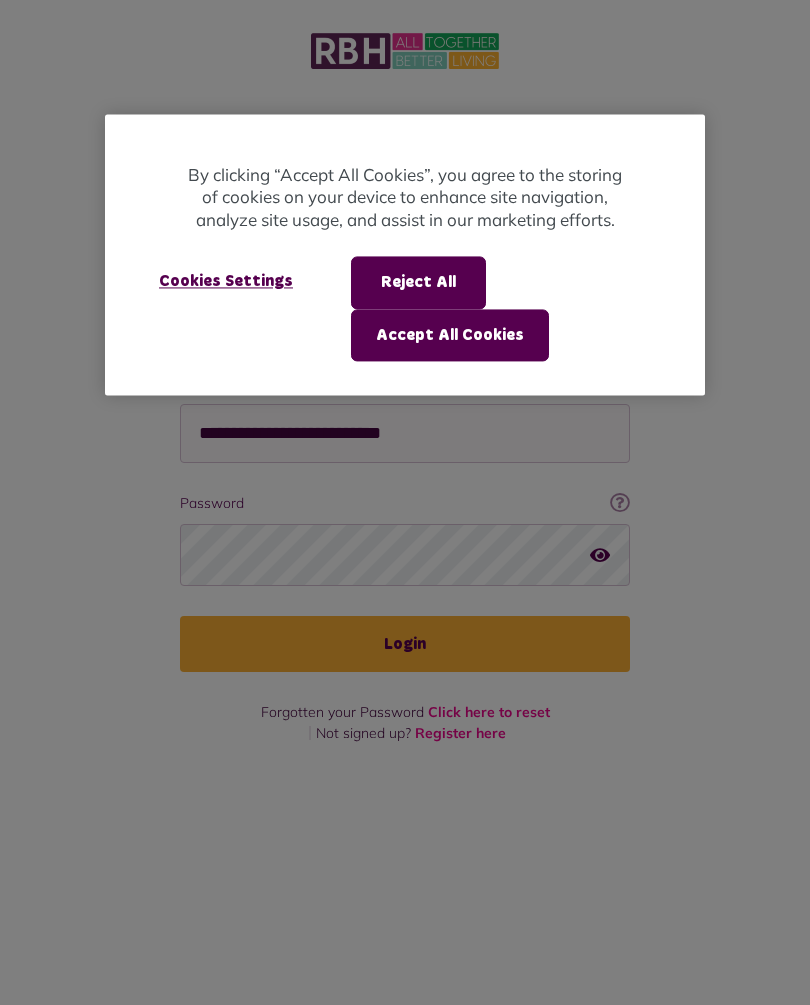 click on "Login" at bounding box center (405, 644) 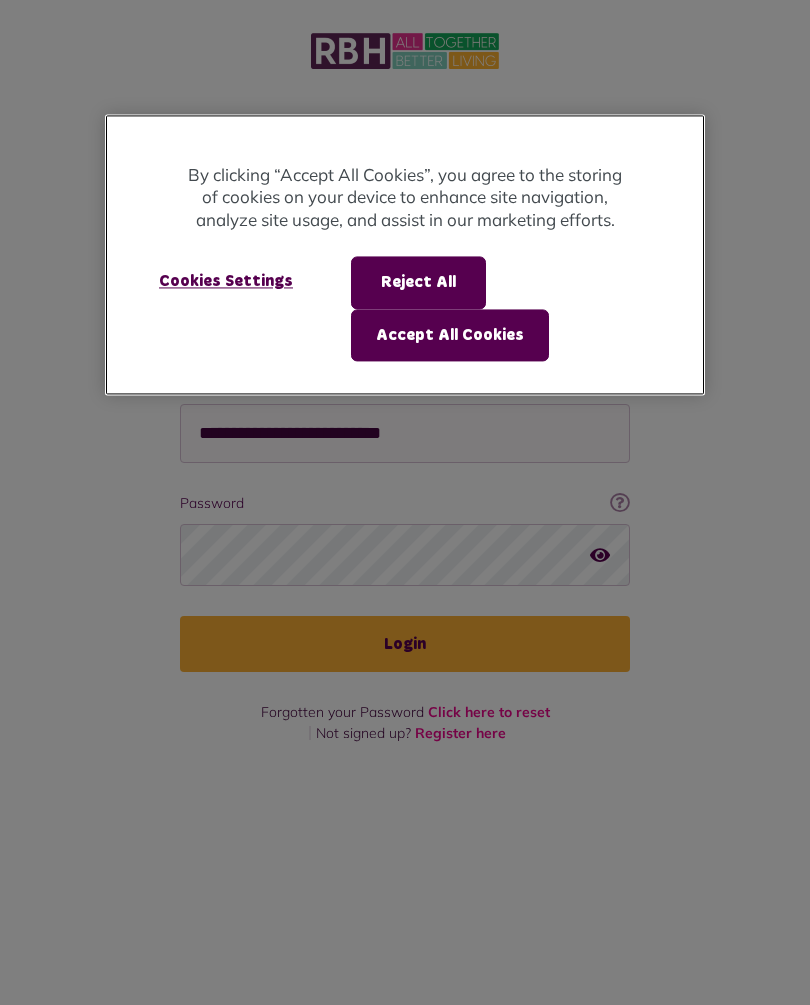 click on "Accept All Cookies" at bounding box center [450, 335] 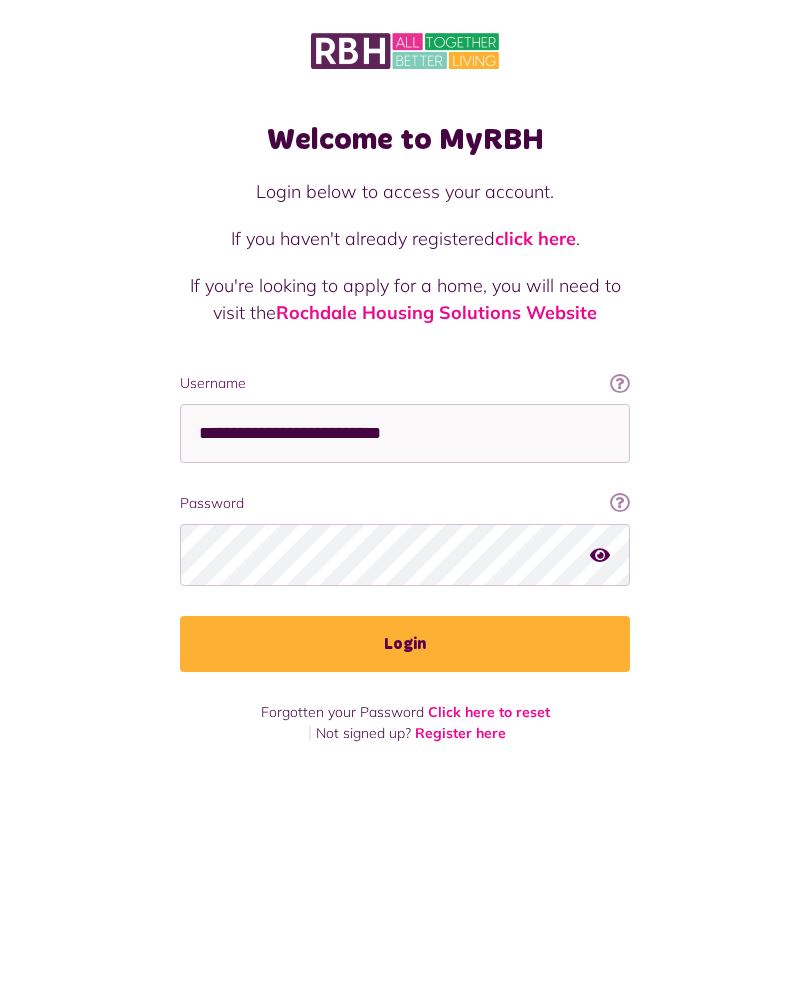 click on "Login" at bounding box center (405, 644) 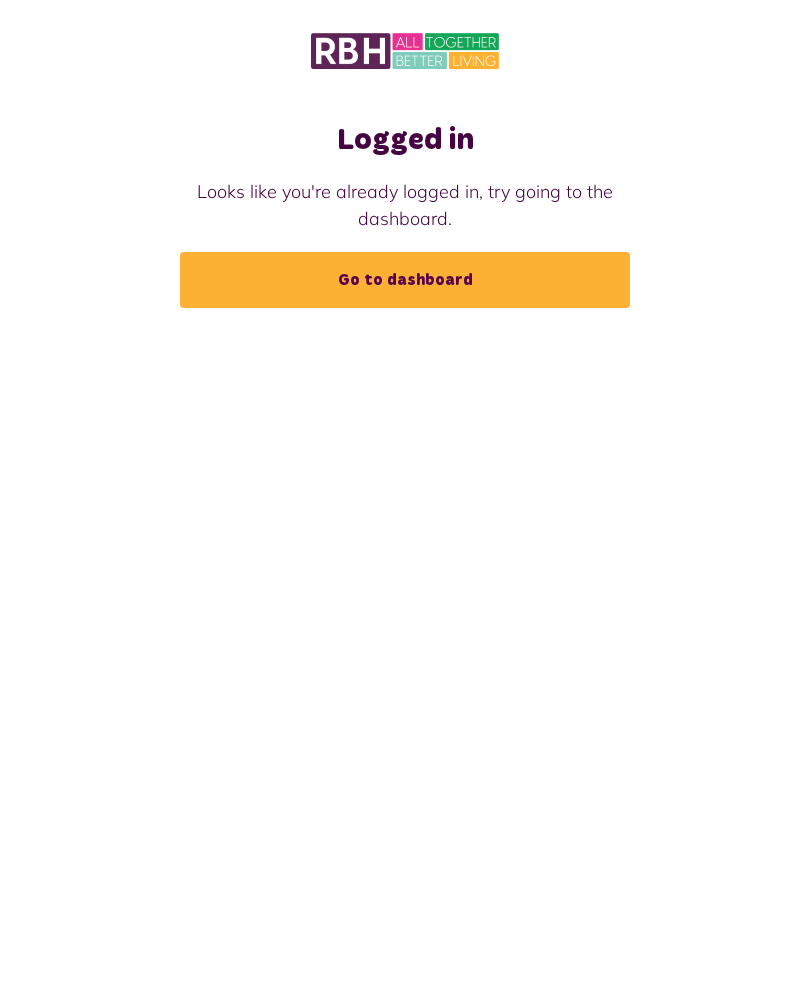scroll, scrollTop: 0, scrollLeft: 0, axis: both 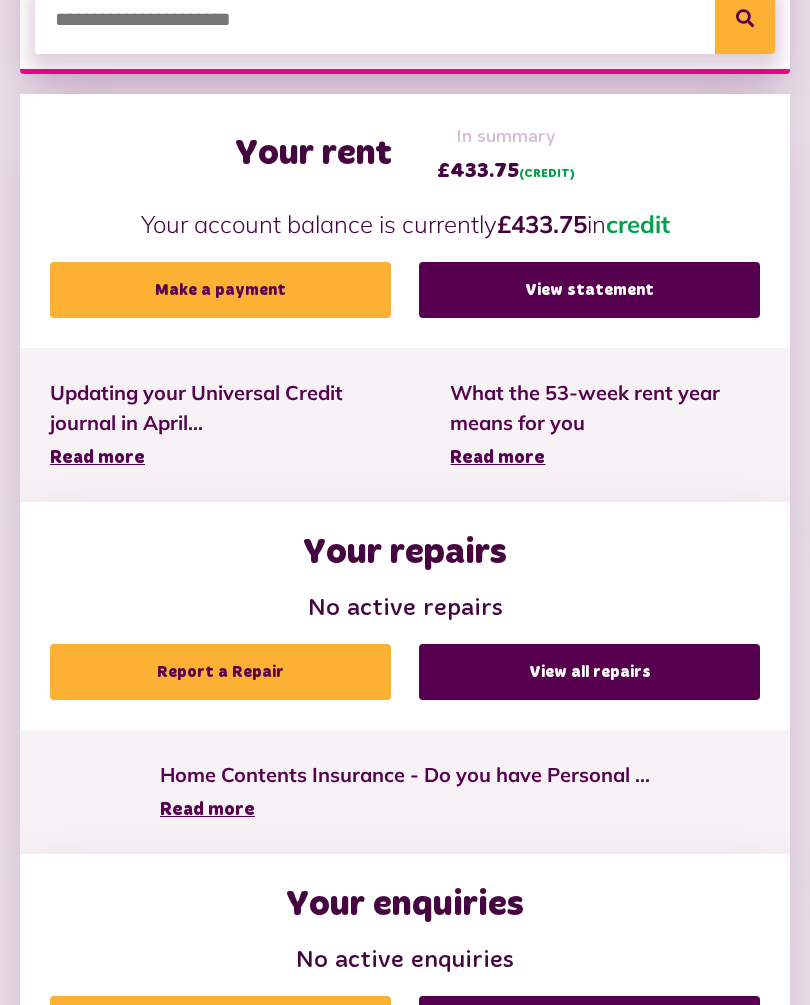 click on "Report a Repair" at bounding box center (220, 672) 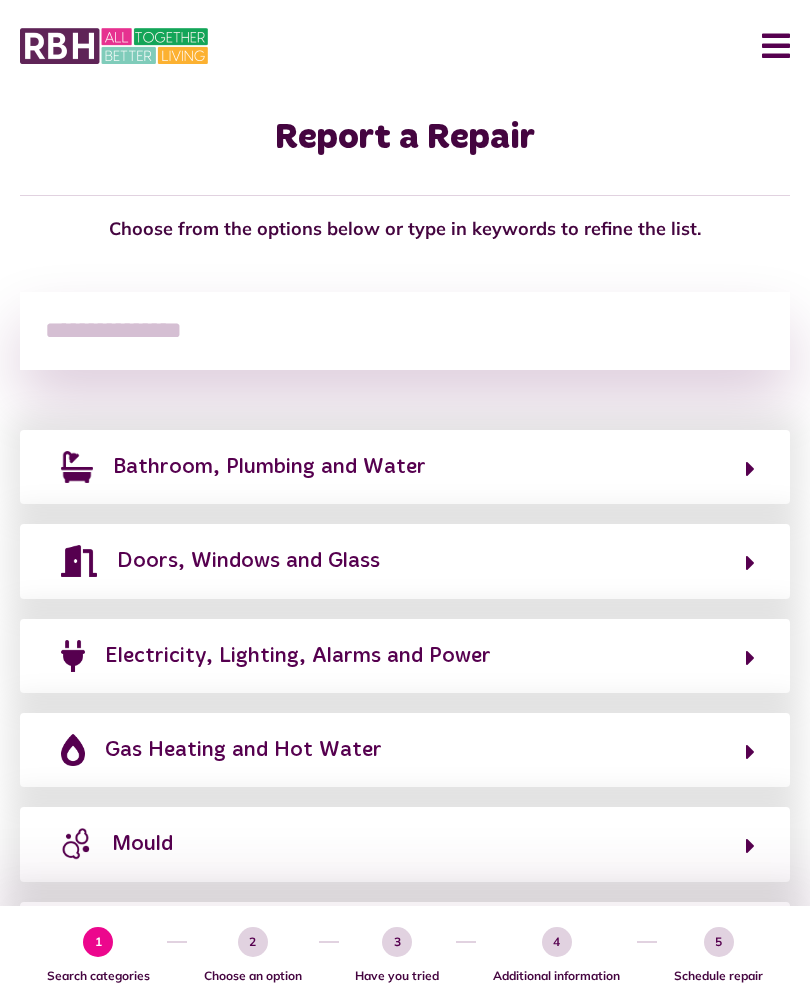 scroll, scrollTop: 0, scrollLeft: 0, axis: both 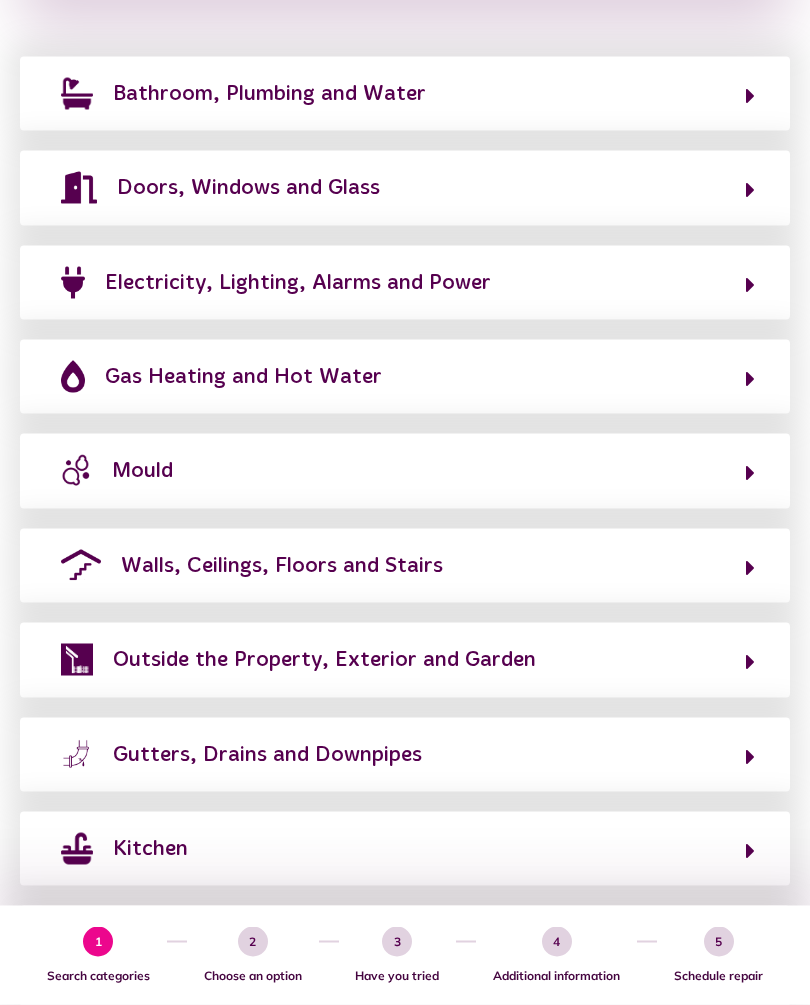 click on "Outside the Property, Exterior and Garden" 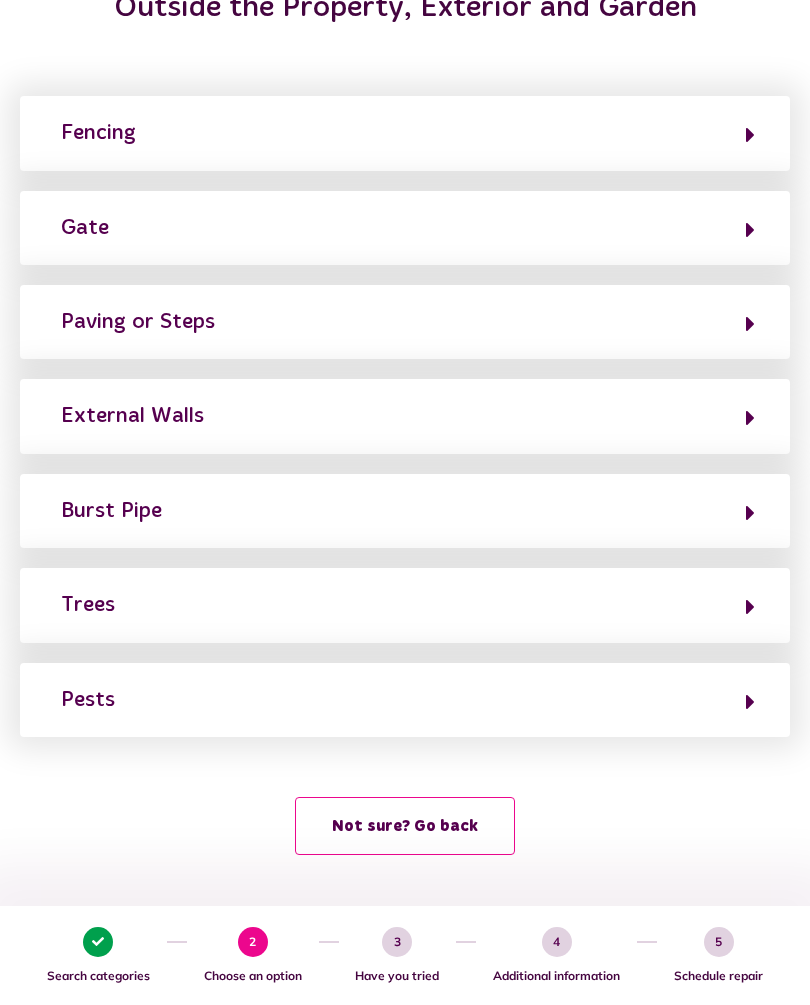 scroll, scrollTop: 234, scrollLeft: 0, axis: vertical 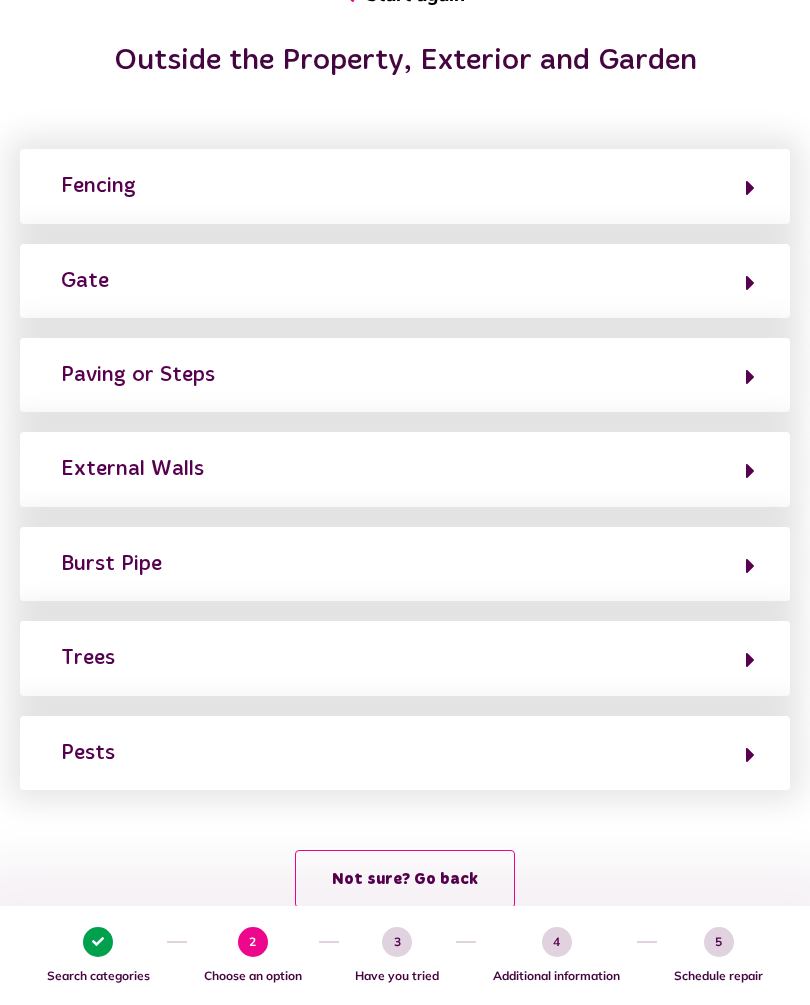 click on "Gate" 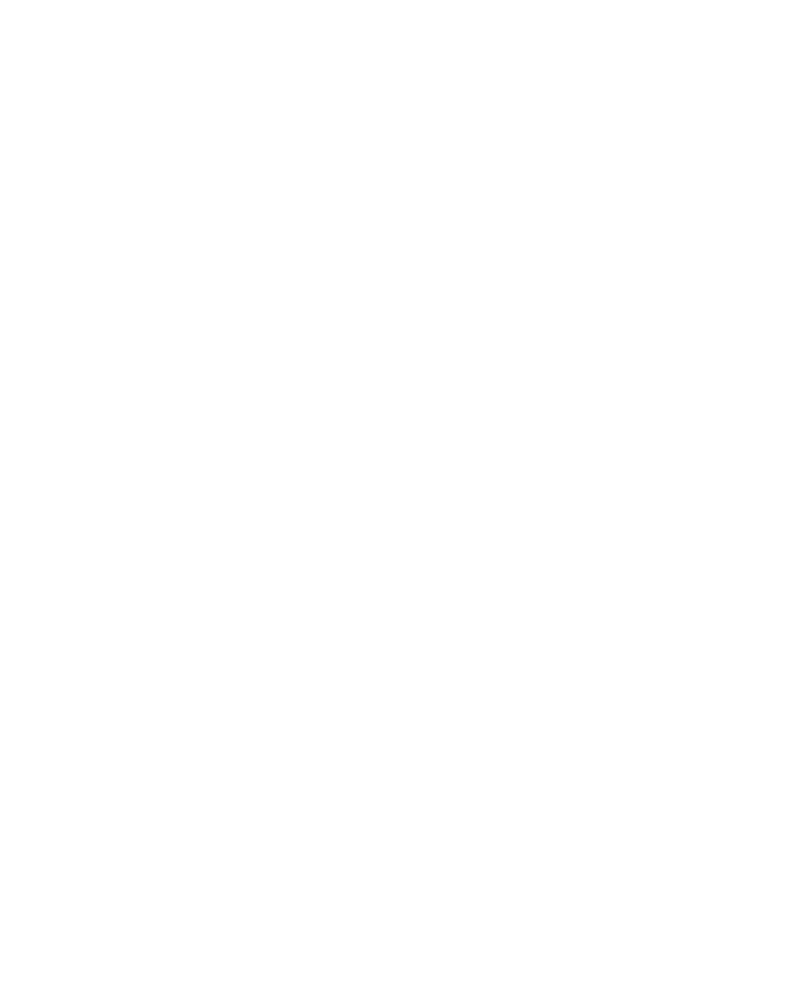scroll, scrollTop: 0, scrollLeft: 0, axis: both 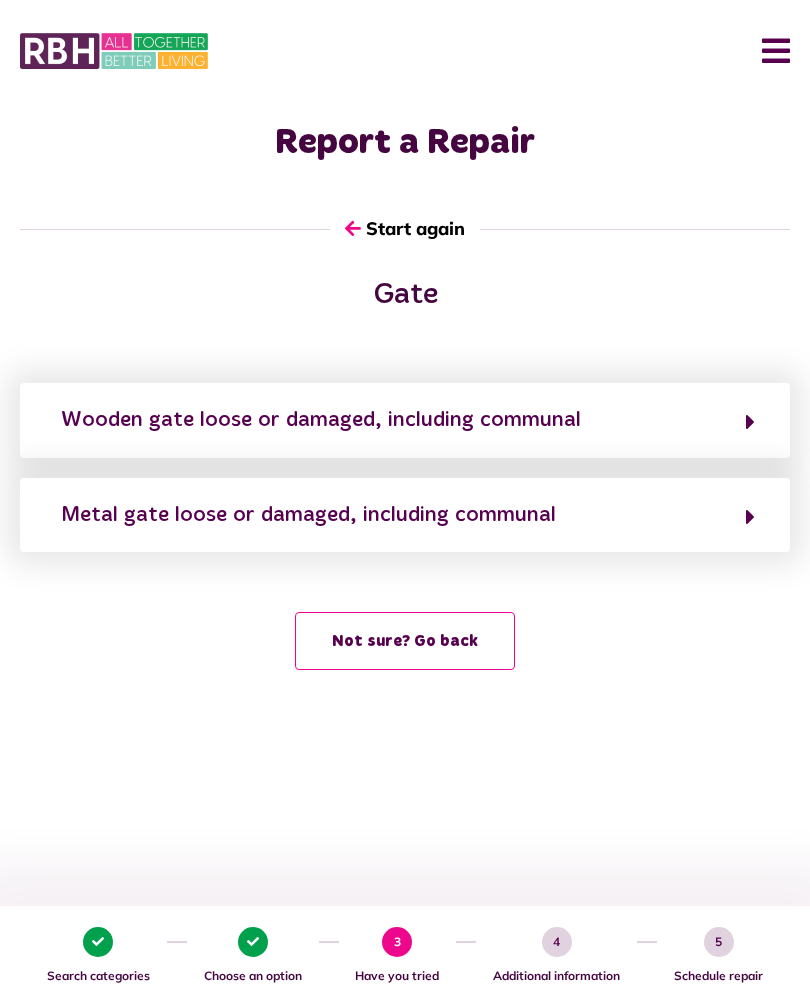 click on "Wooden gate loose or damaged, including communal" 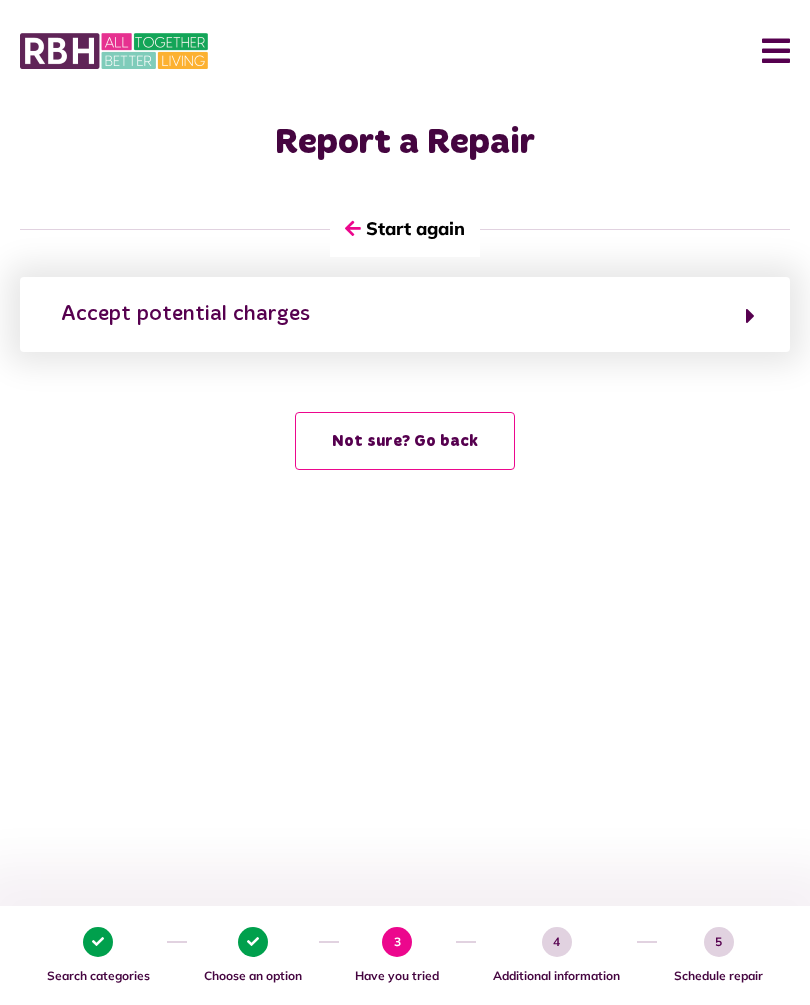 click on "Accept potential charges" 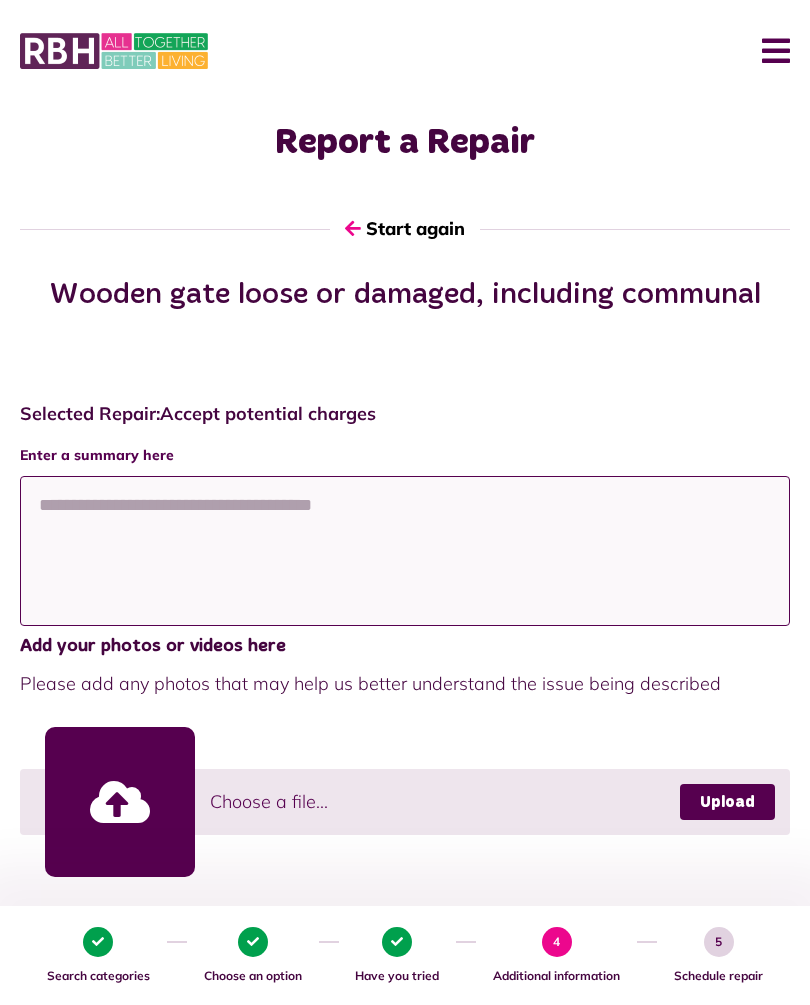click 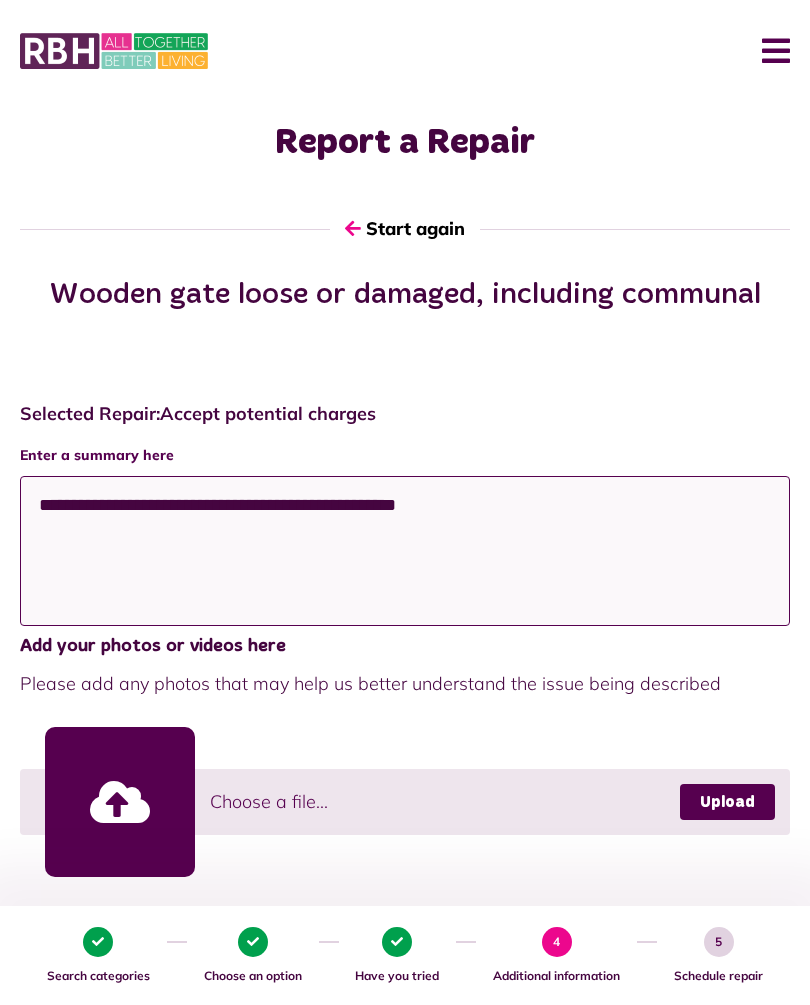 click on "**********" 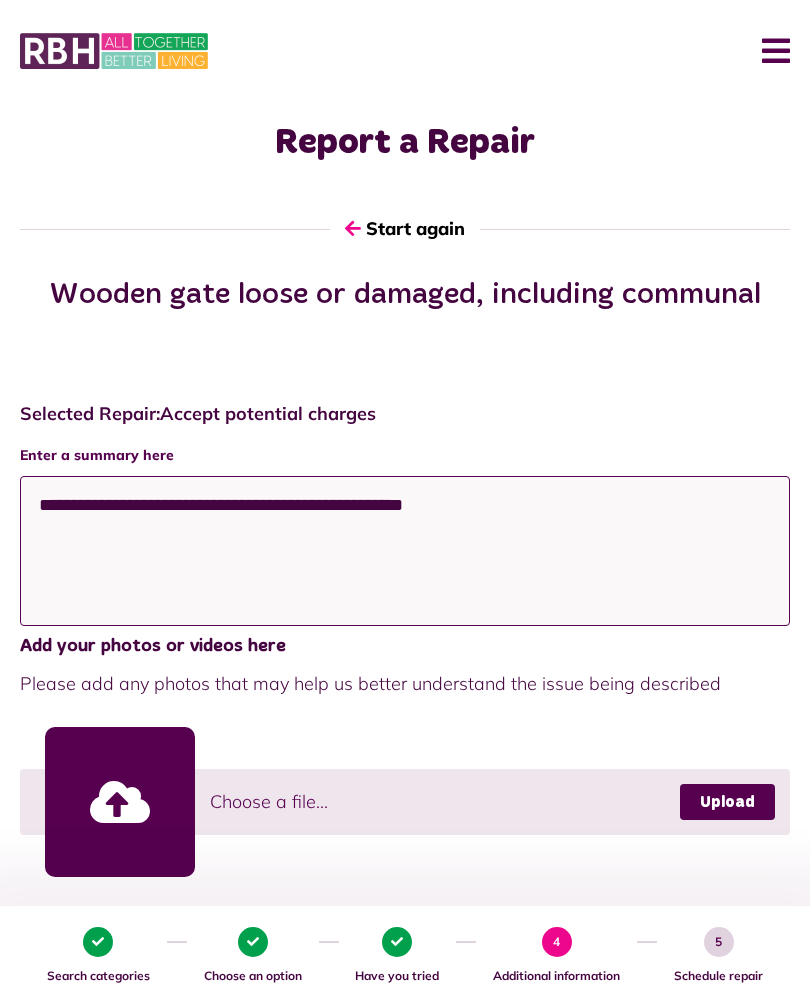 click on "**********" 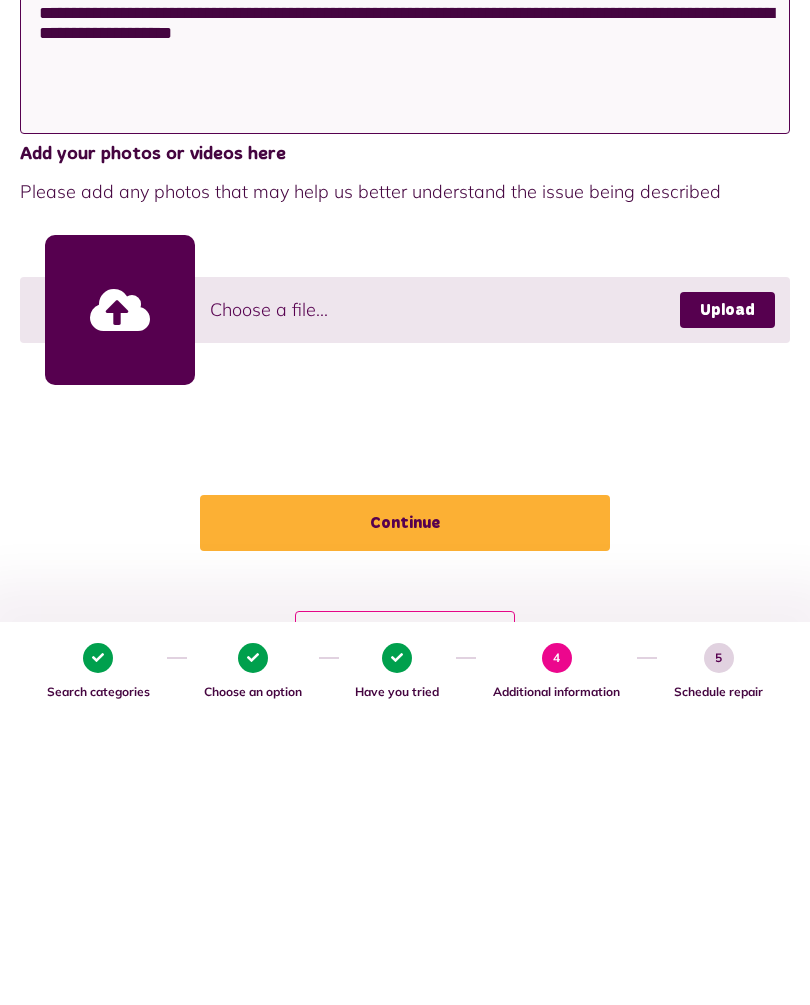 type on "**********" 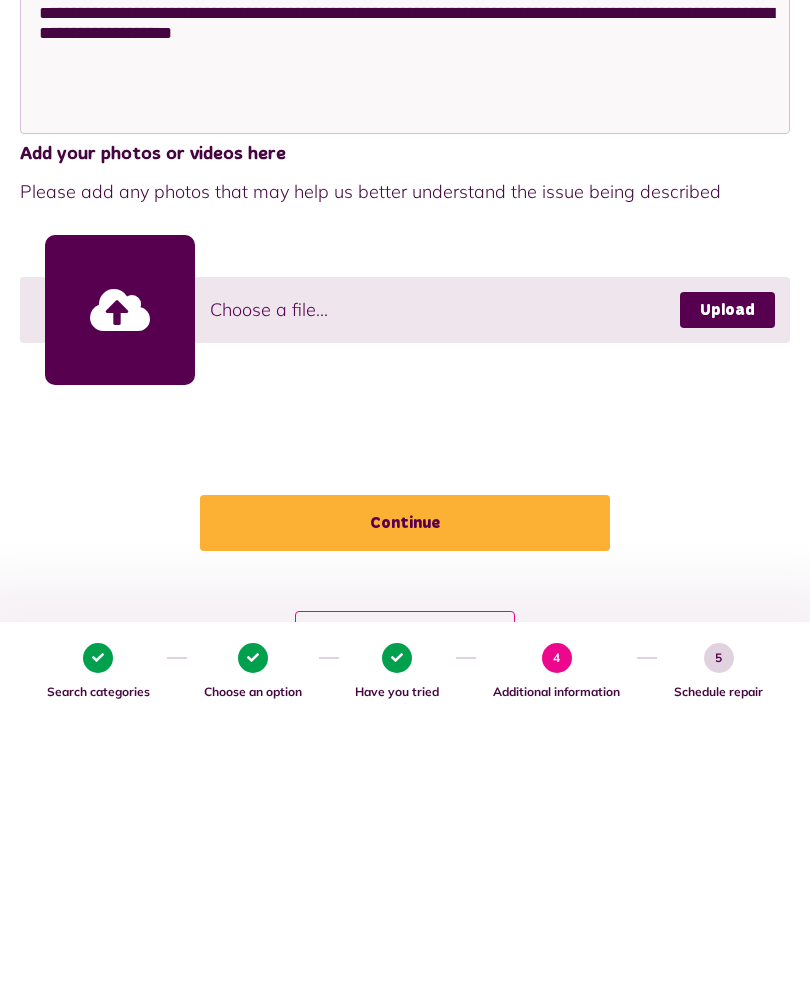 click on "Continue" 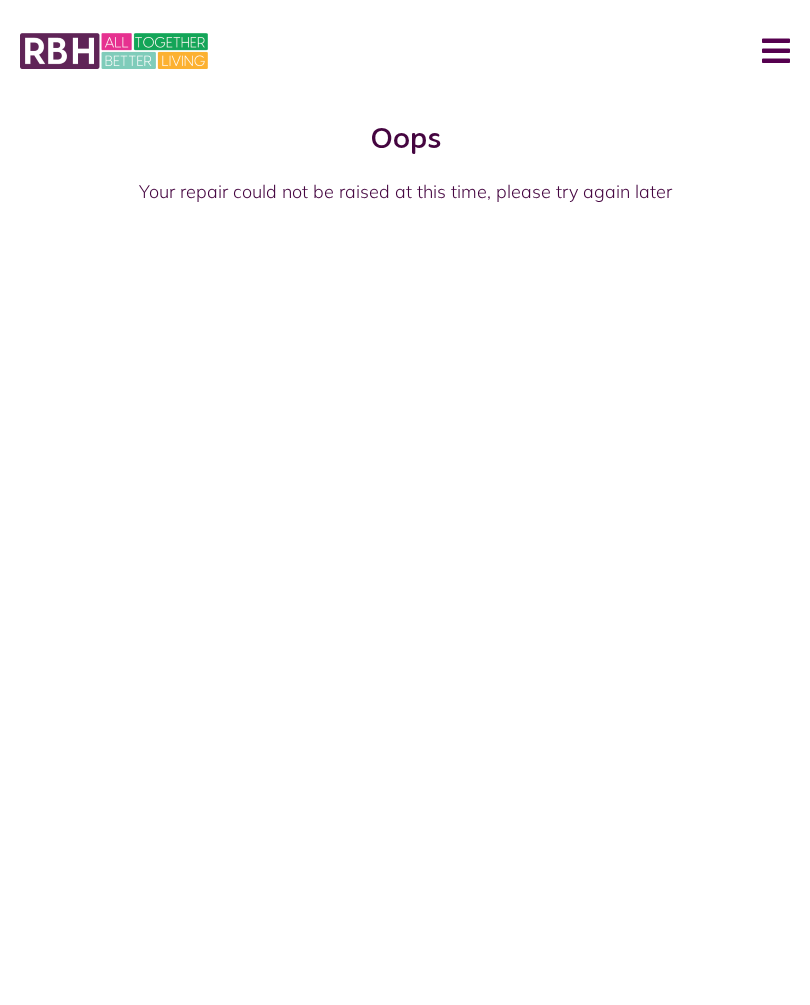 scroll, scrollTop: 0, scrollLeft: 0, axis: both 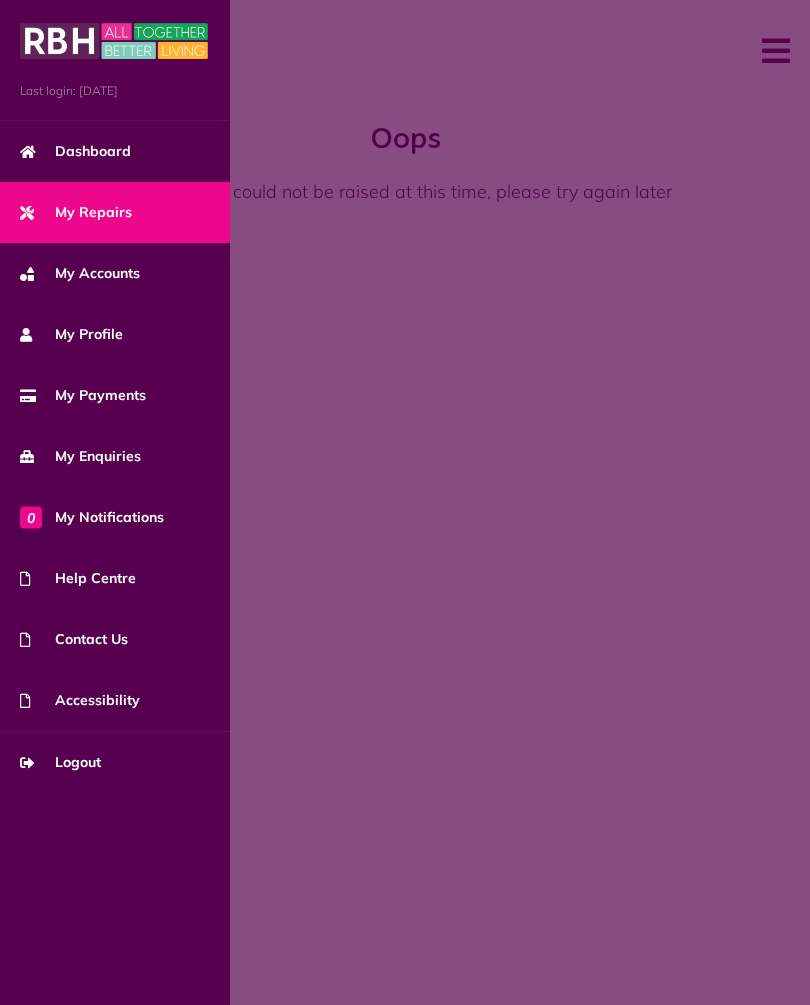 click on "My Repairs" at bounding box center (115, 212) 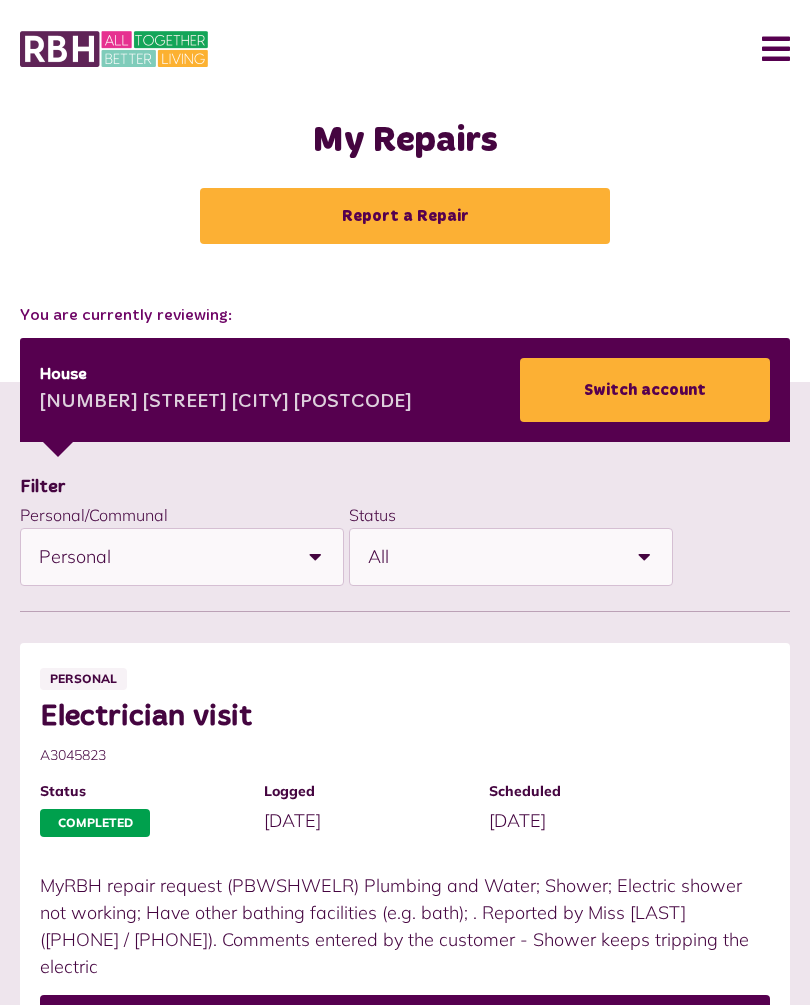 scroll, scrollTop: 0, scrollLeft: 0, axis: both 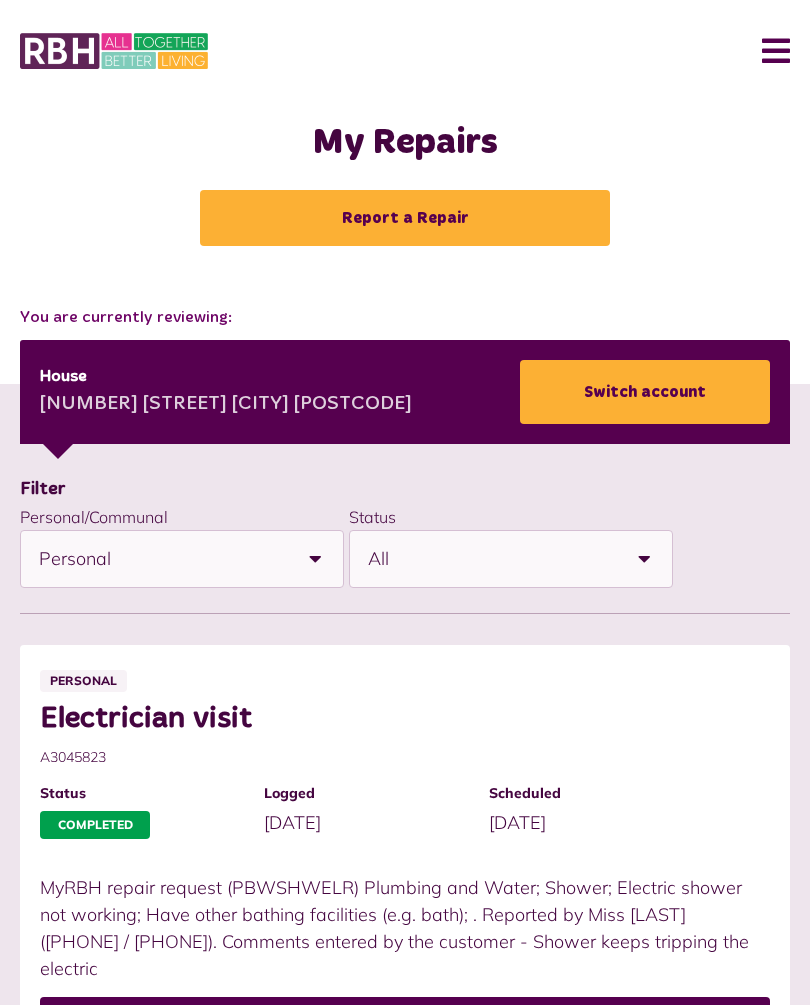 click on "Report a Repair" at bounding box center (405, 218) 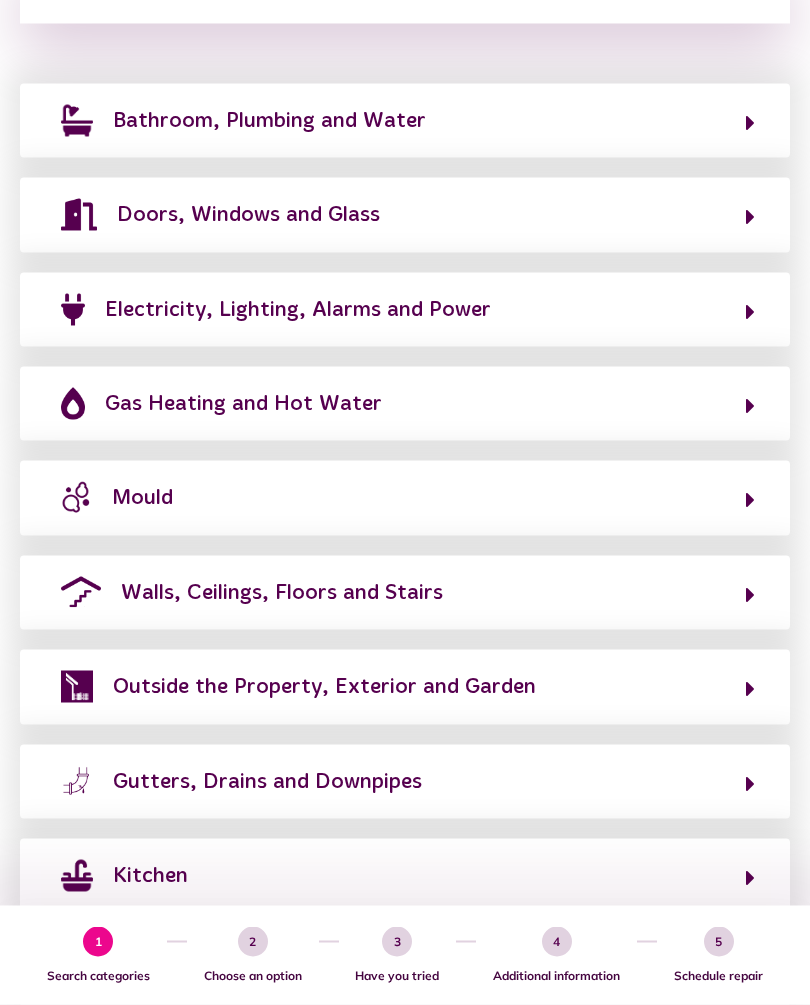 scroll, scrollTop: 352, scrollLeft: 0, axis: vertical 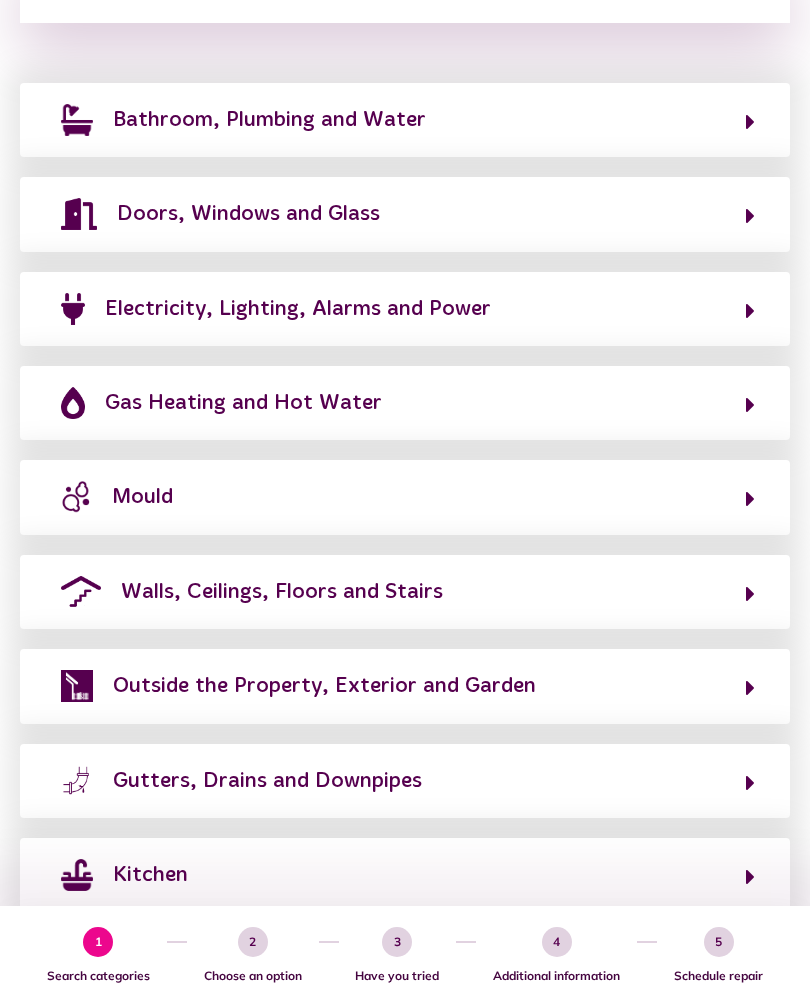 click on "Outside the Property, Exterior and Garden" 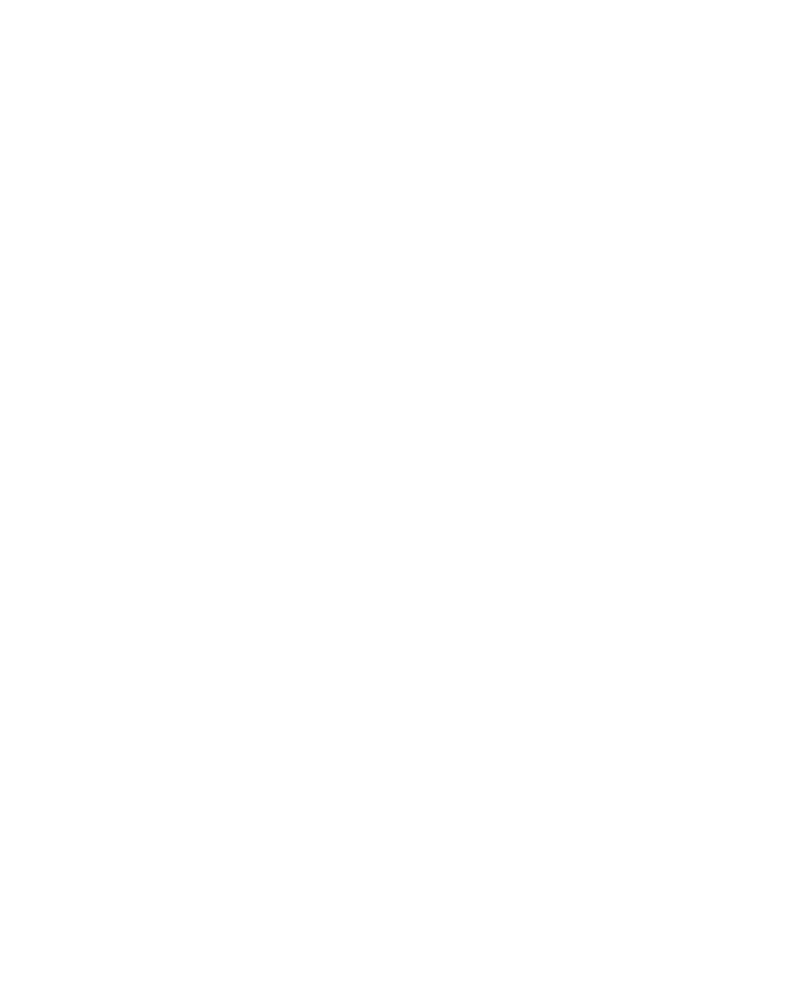 scroll, scrollTop: 234, scrollLeft: 0, axis: vertical 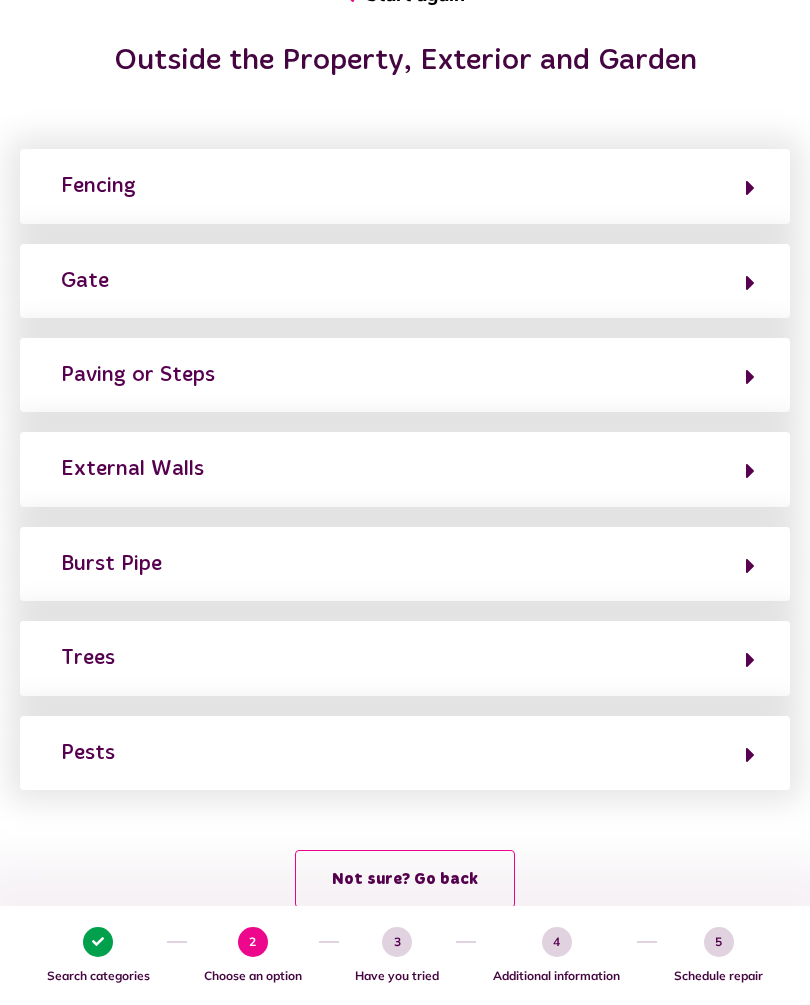 click on "Gate" 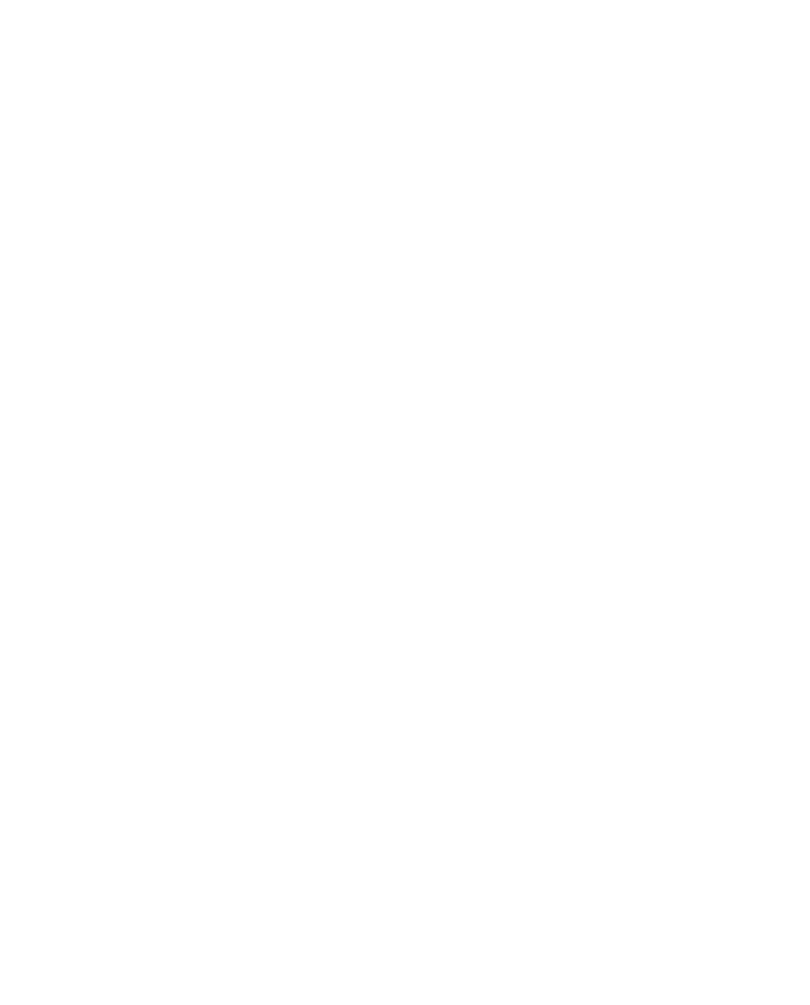 scroll, scrollTop: 0, scrollLeft: 0, axis: both 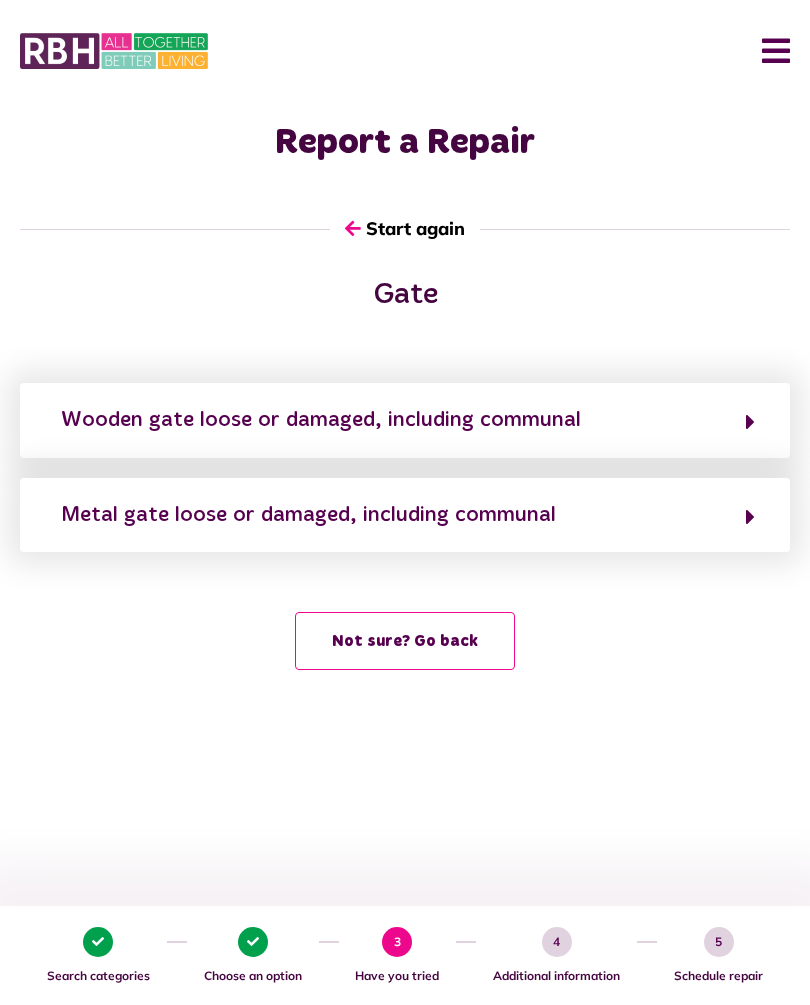 click on "Wooden gate loose or damaged, including communal" 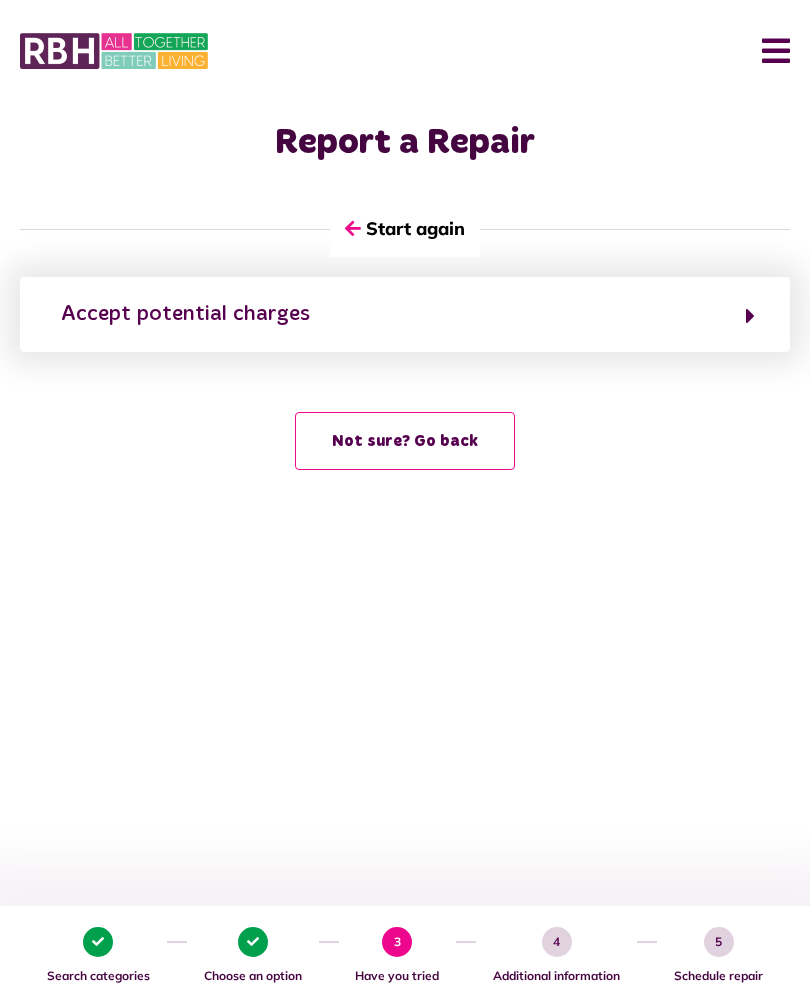 click on "Accept potential charges" 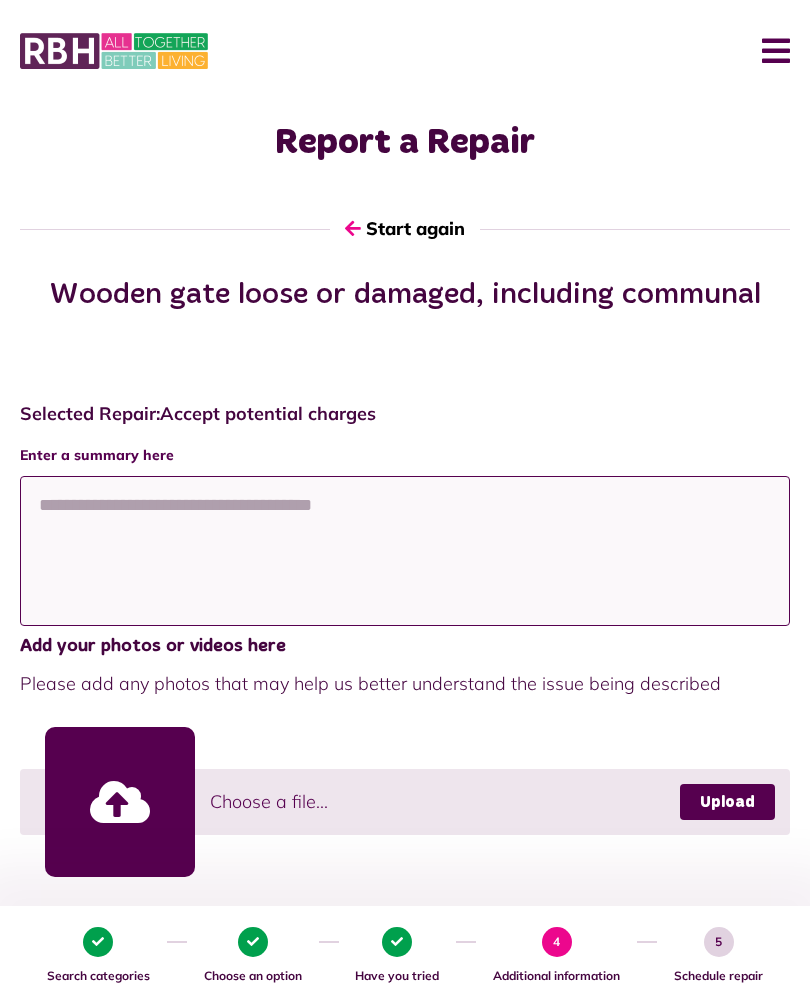 click 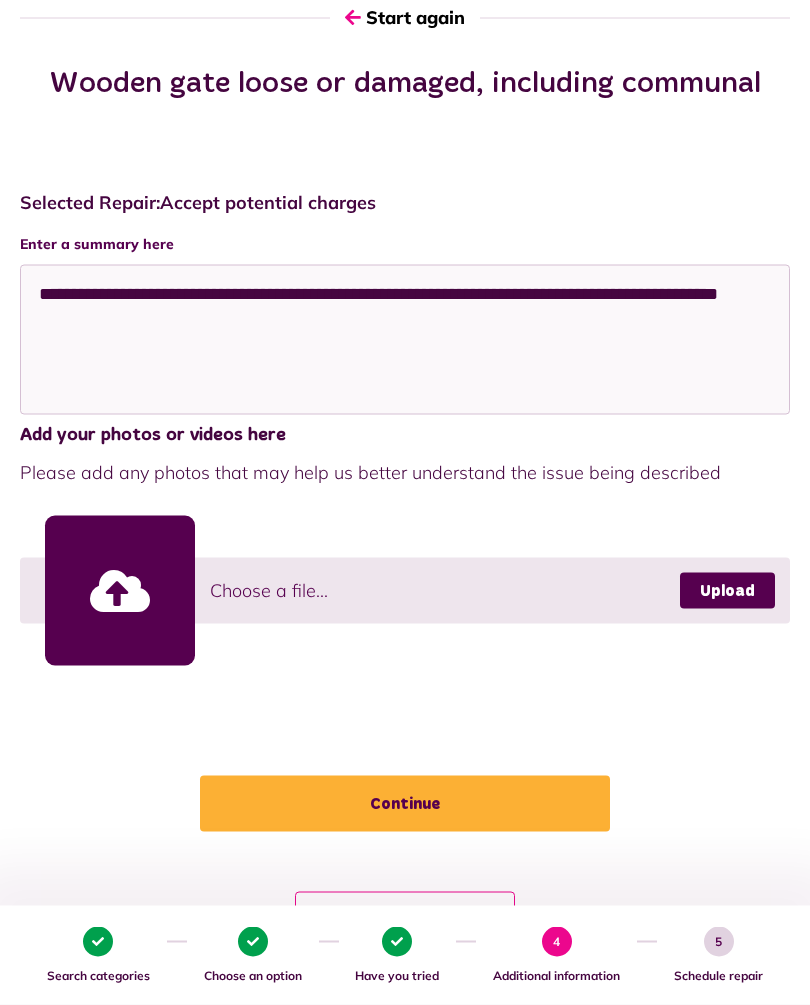 scroll, scrollTop: 237, scrollLeft: 0, axis: vertical 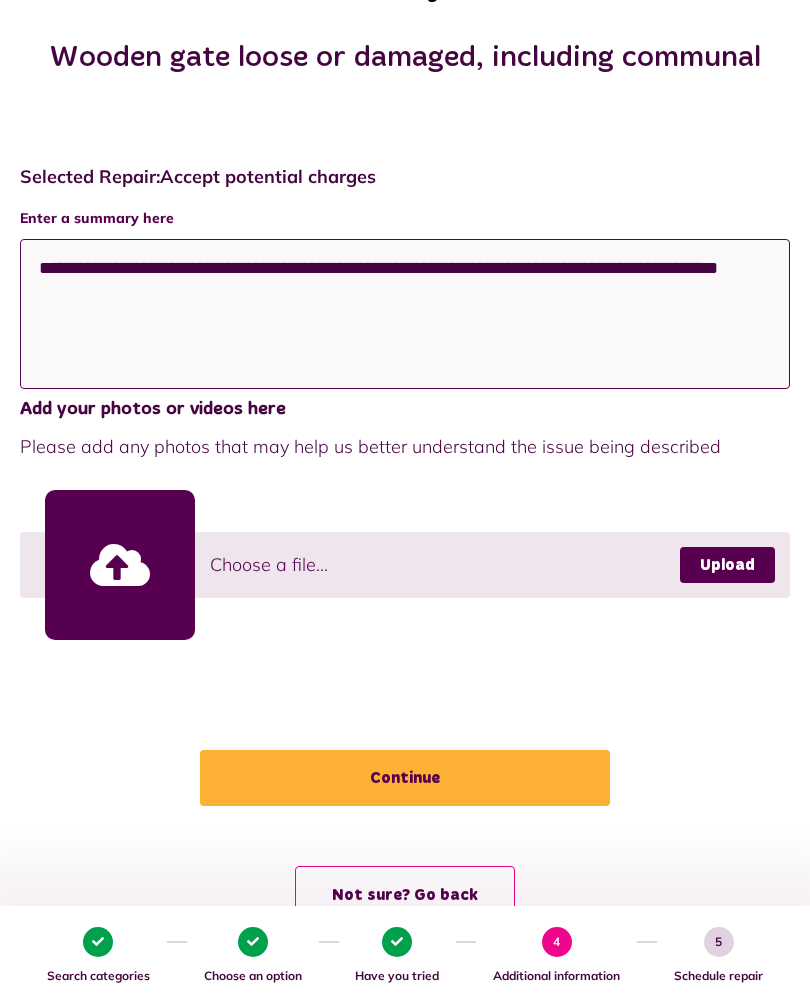 type on "**********" 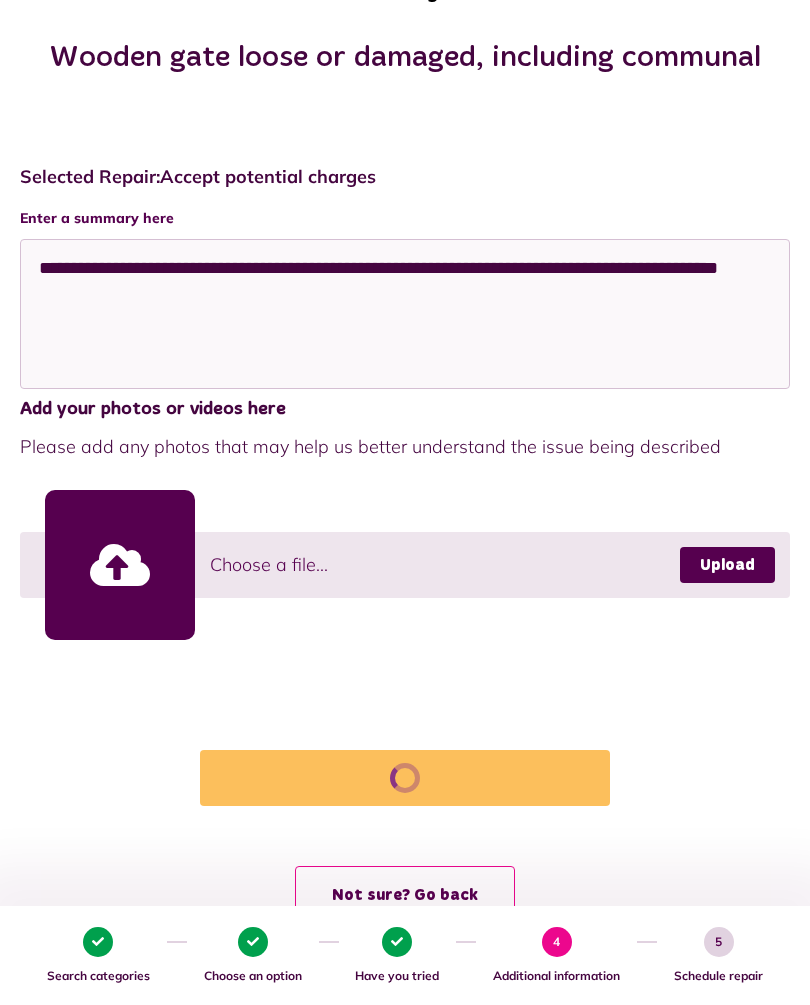scroll, scrollTop: 0, scrollLeft: 0, axis: both 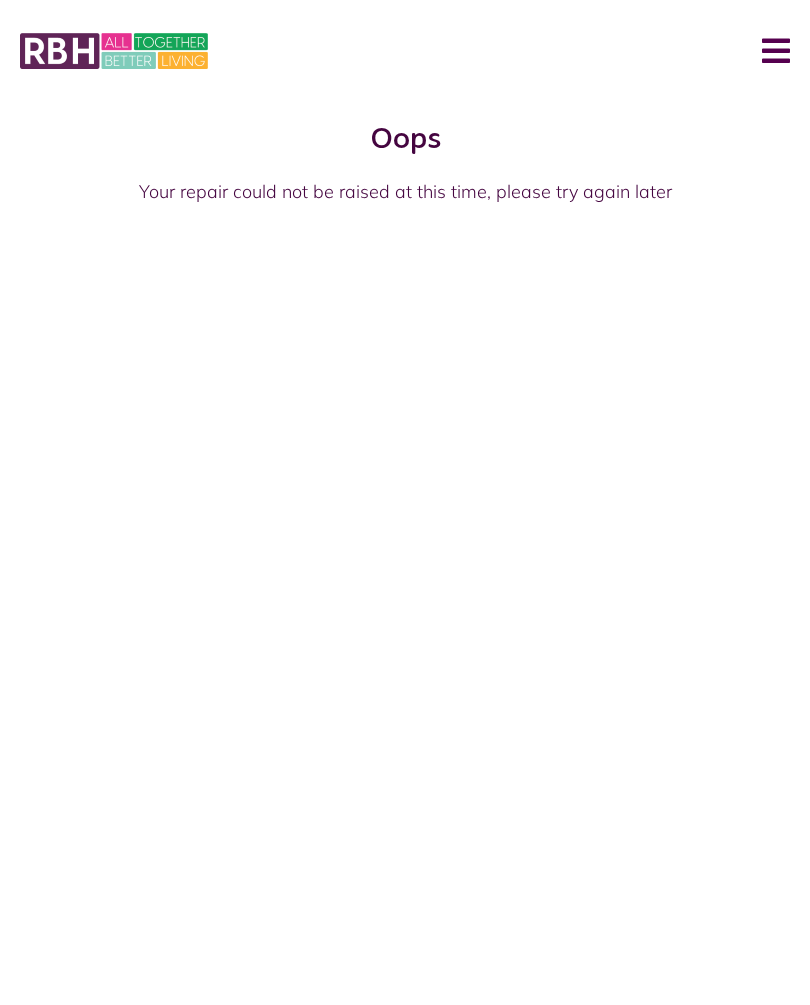 click on "Menu
Last login: 06/08/2025
Dashboard
My Repairs
My Accounts
My Profile                     0" at bounding box center (405, 162) 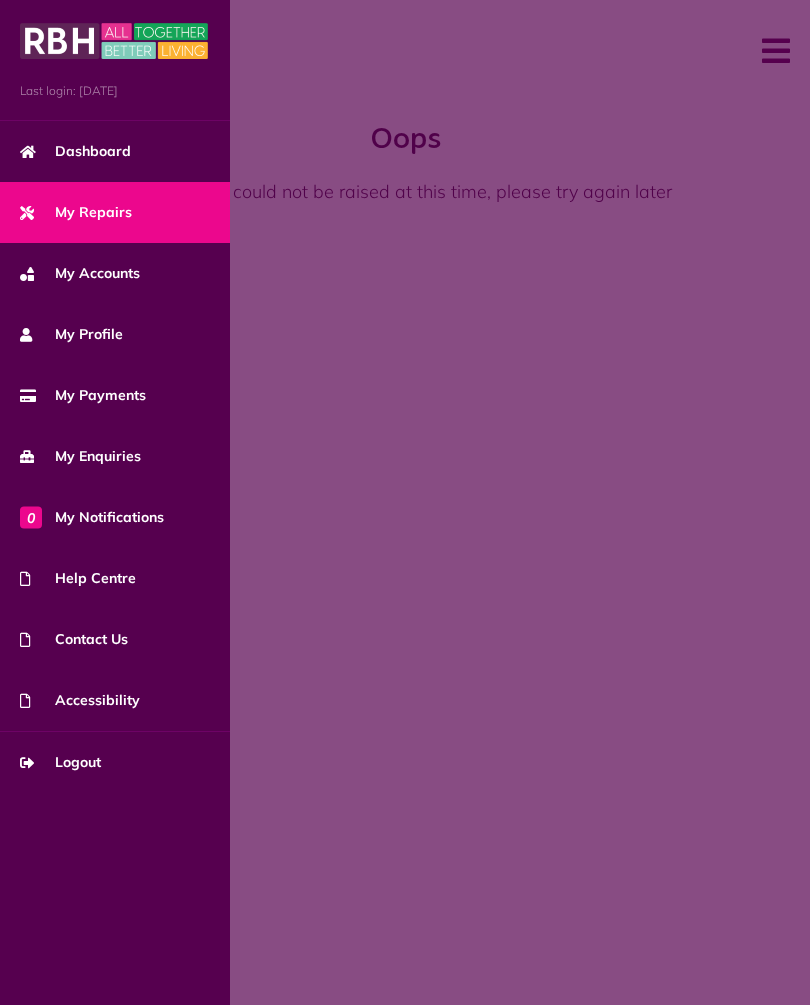 click at bounding box center [405, 502] 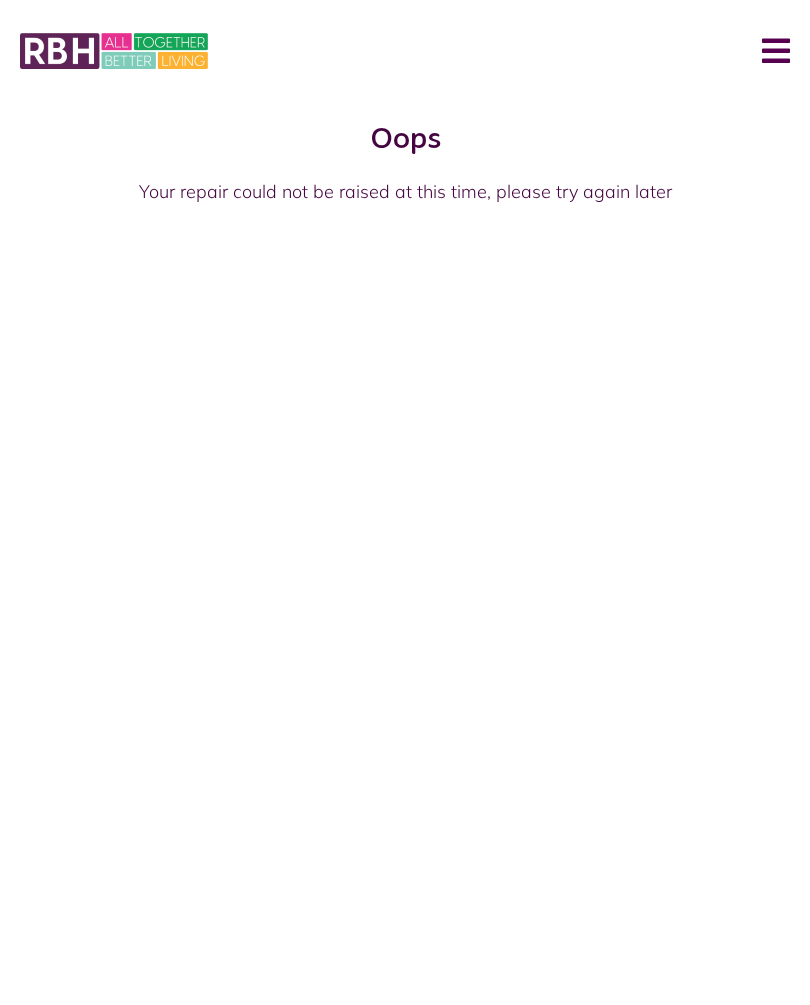click on "Menu" at bounding box center (768, 51) 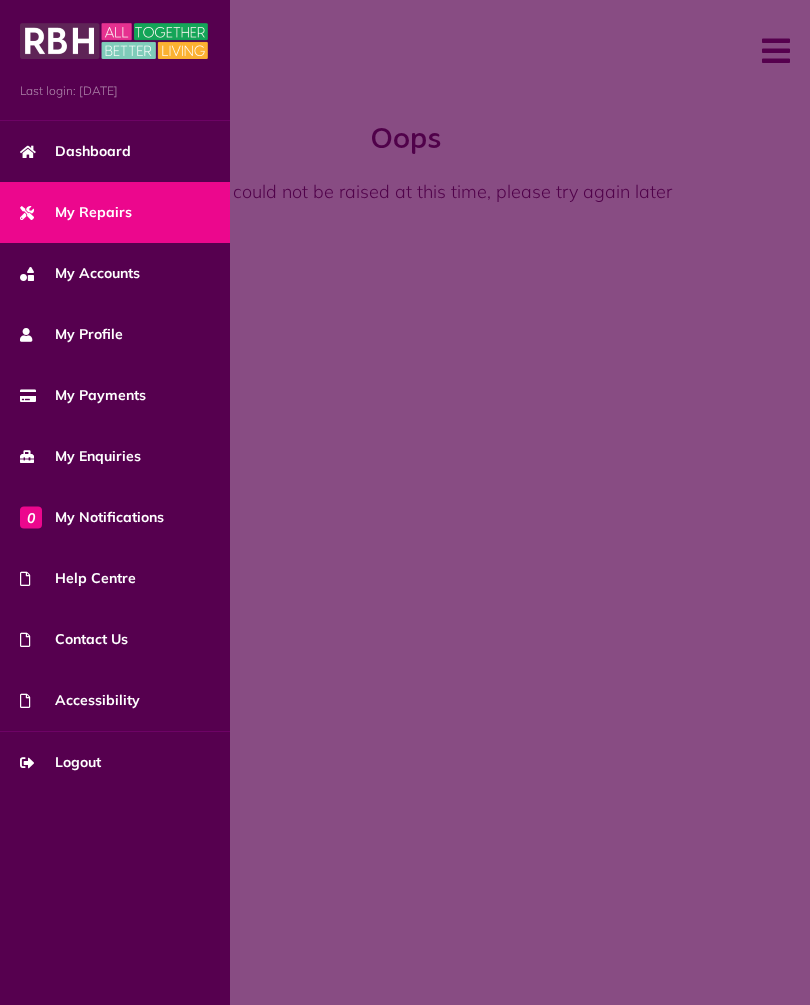 click at bounding box center [405, 502] 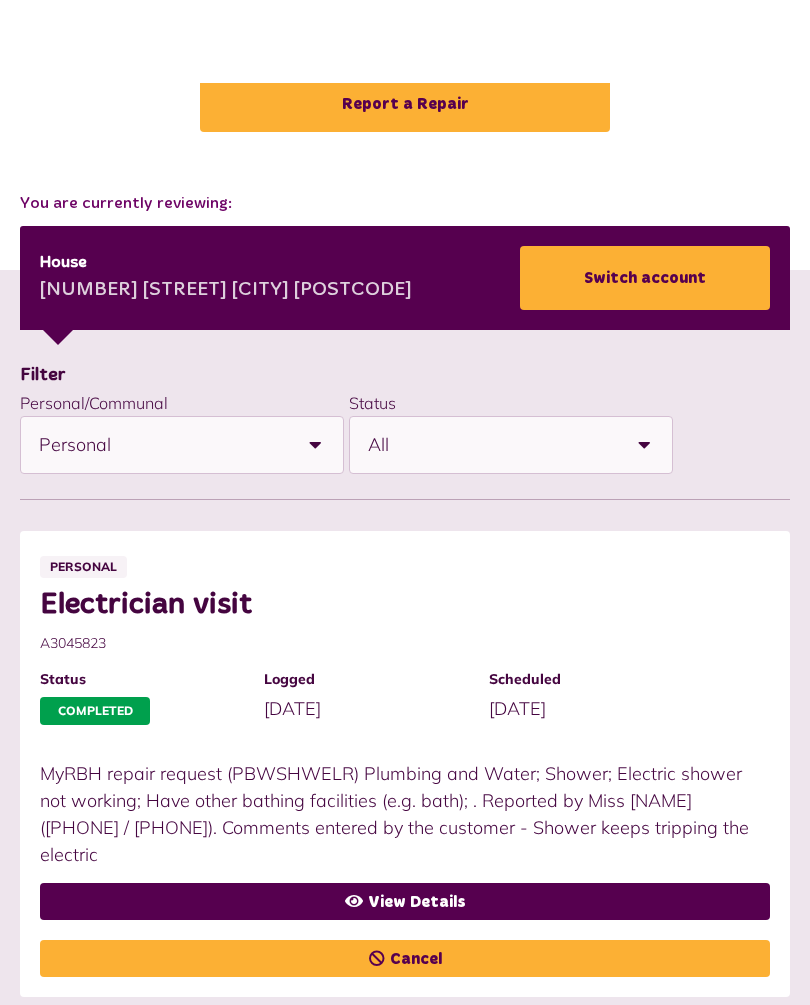 scroll, scrollTop: 0, scrollLeft: 0, axis: both 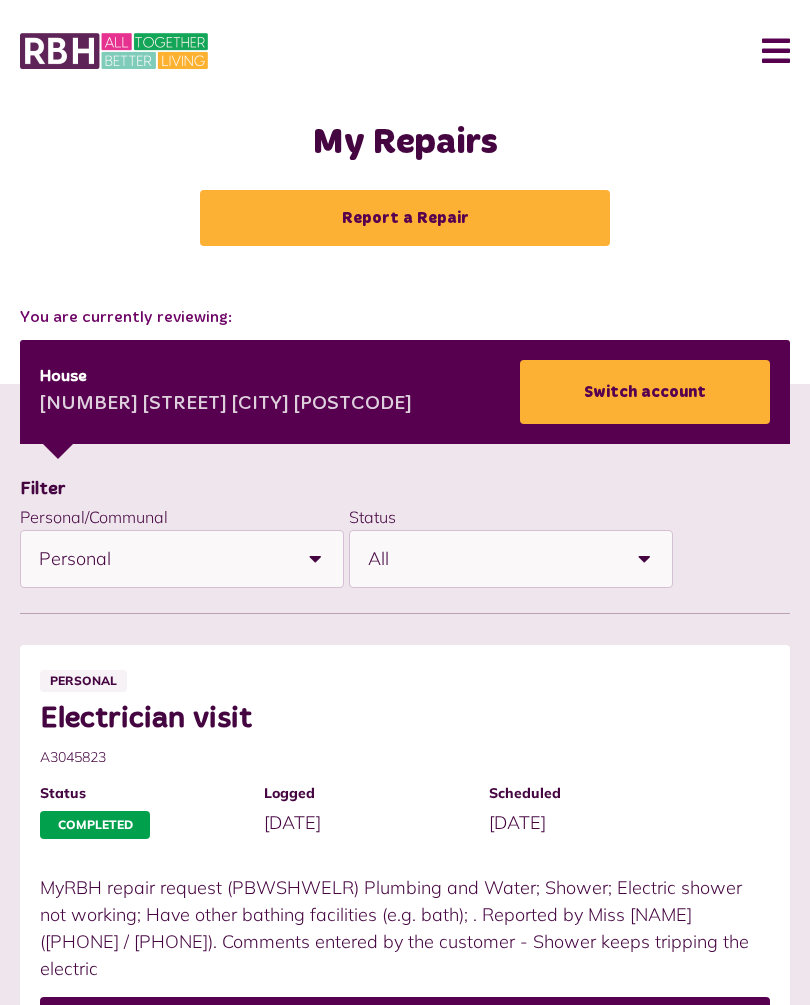 click on "Menu" at bounding box center (768, 51) 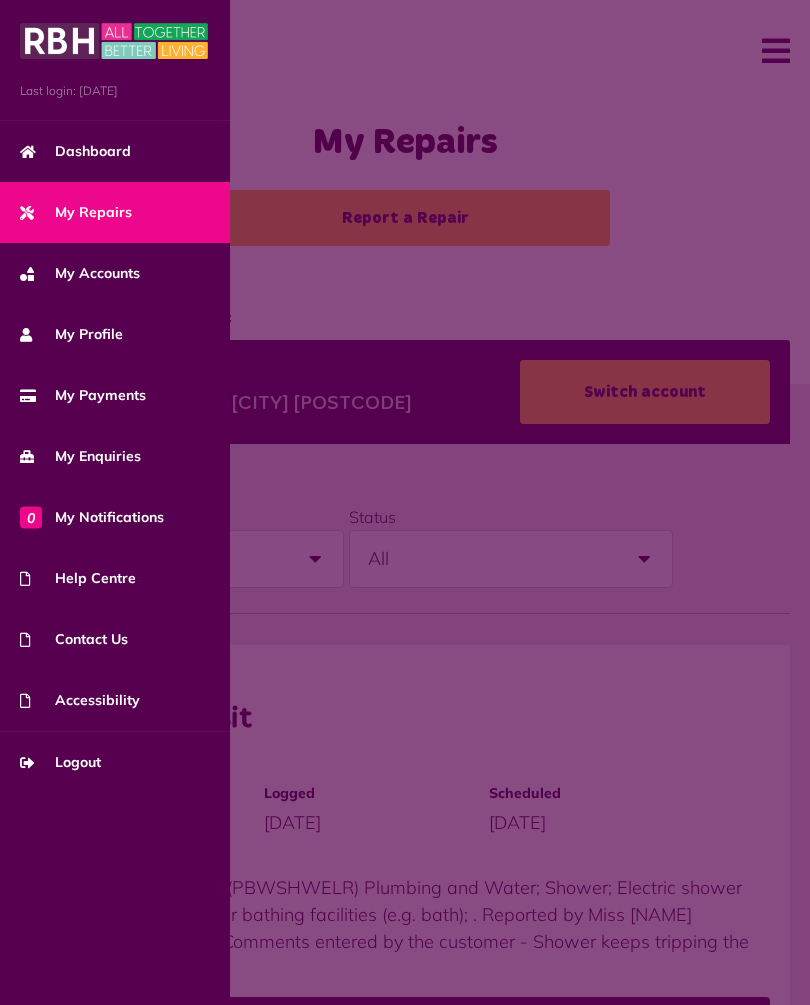 click at bounding box center [405, 502] 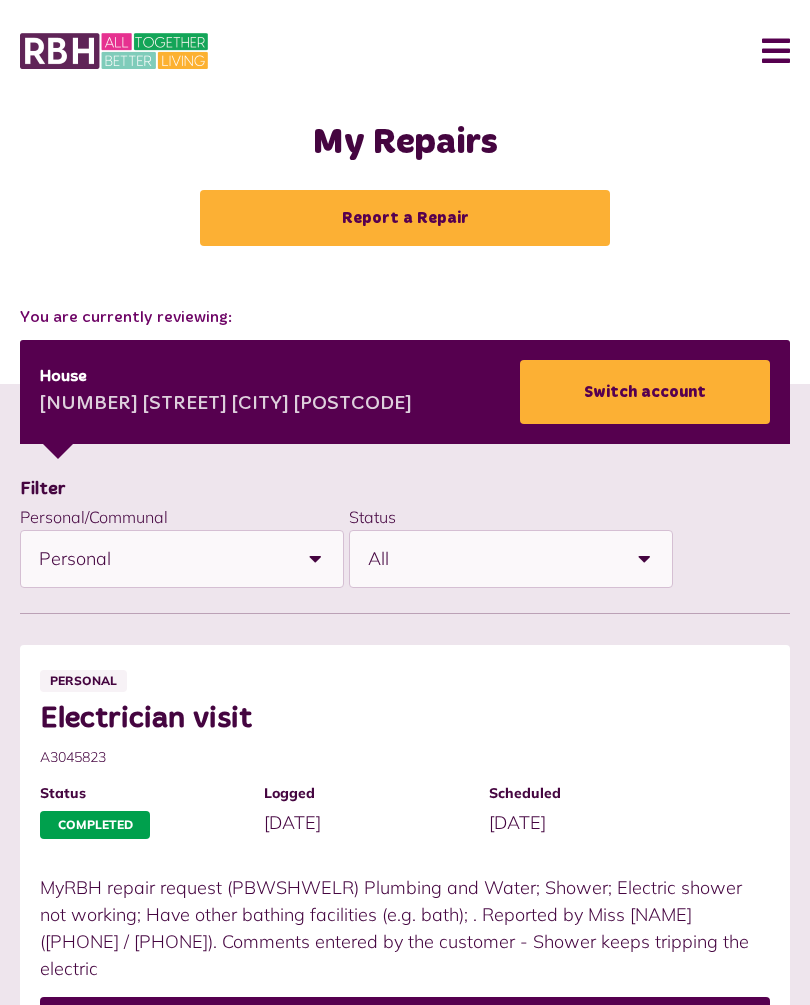 click on "Menu" at bounding box center [768, 51] 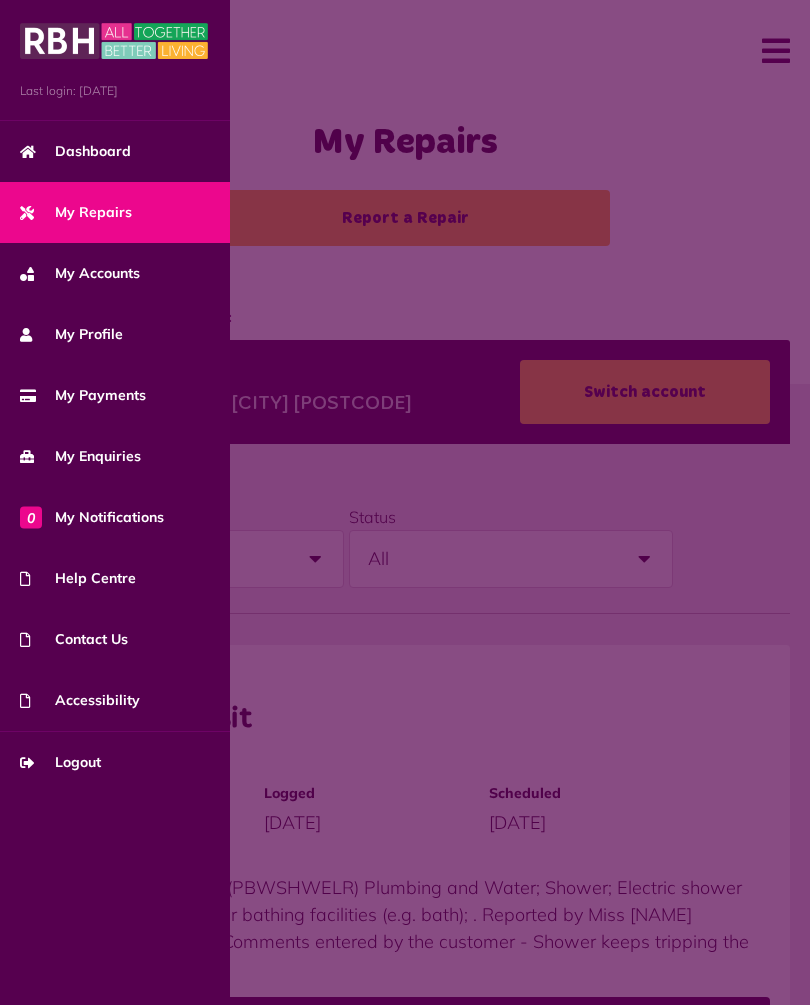 click on "Logout" at bounding box center [60, 762] 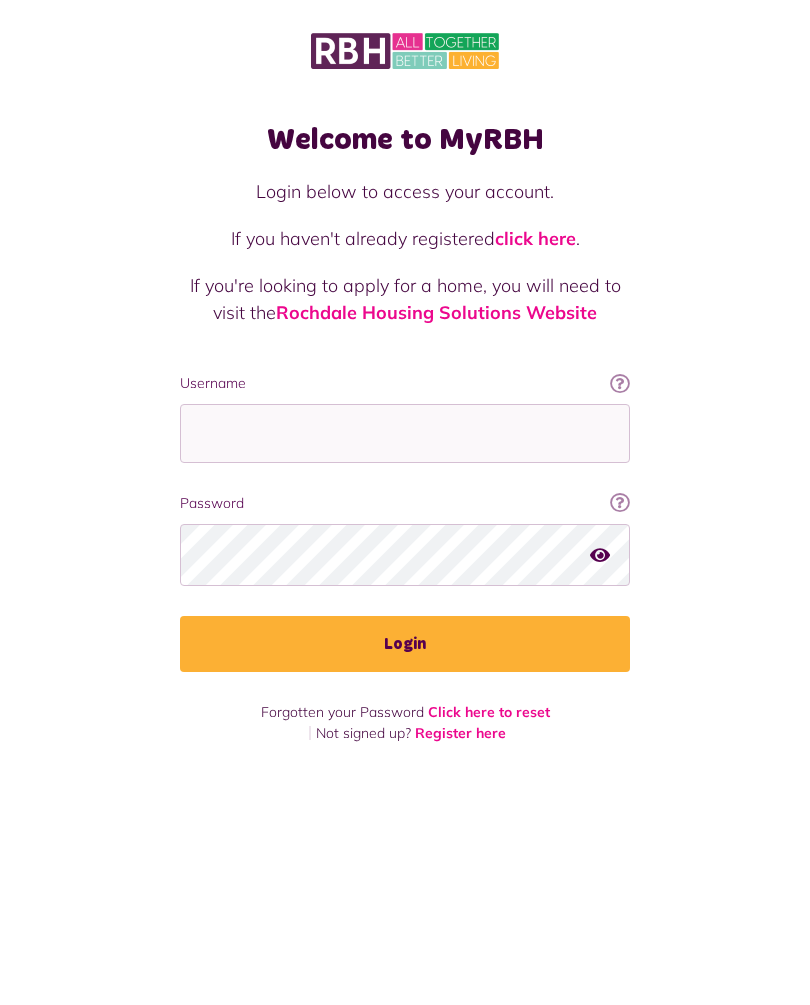 scroll, scrollTop: 0, scrollLeft: 0, axis: both 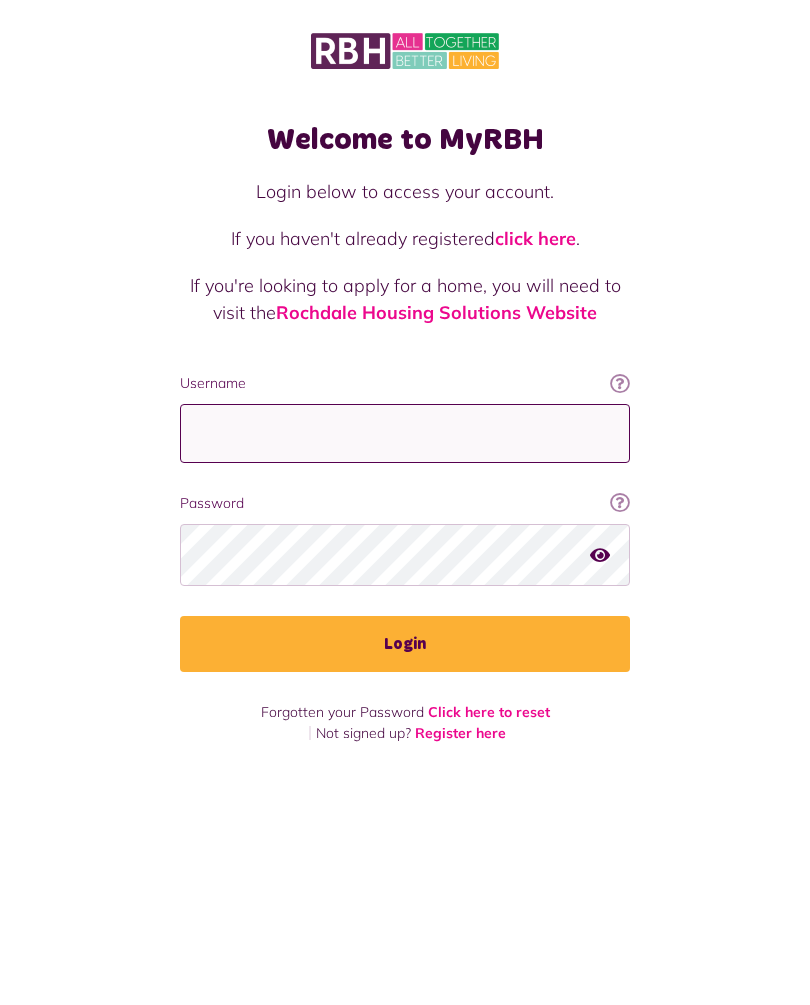 click on "Username" at bounding box center (405, 433) 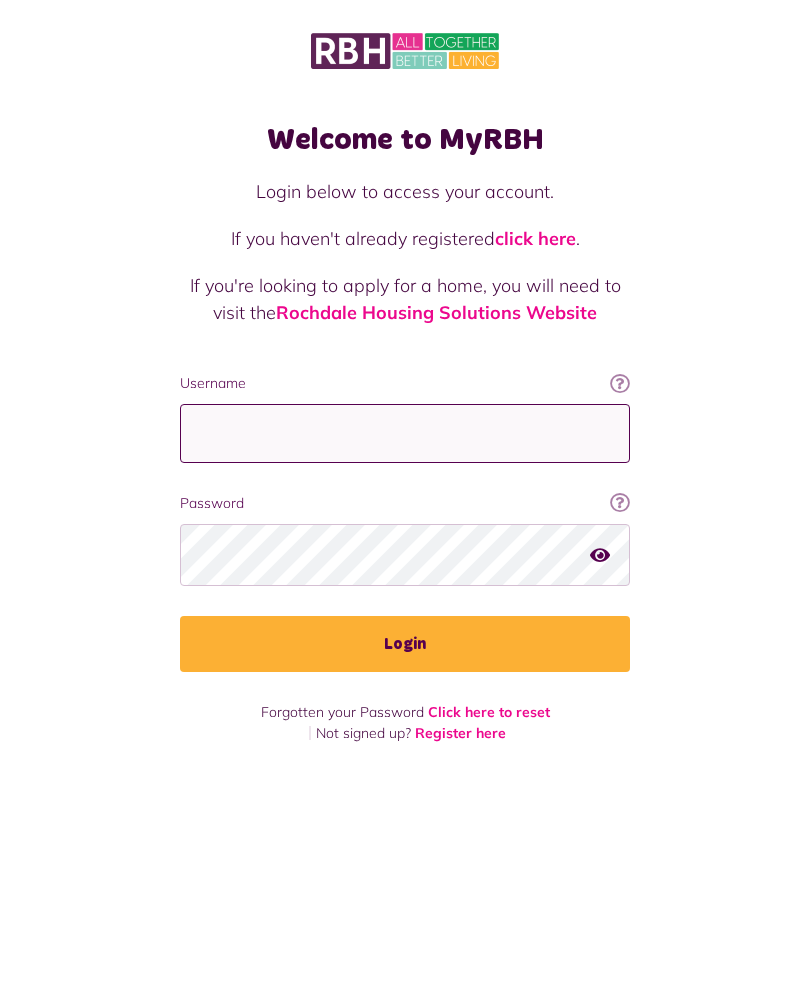 type on "**********" 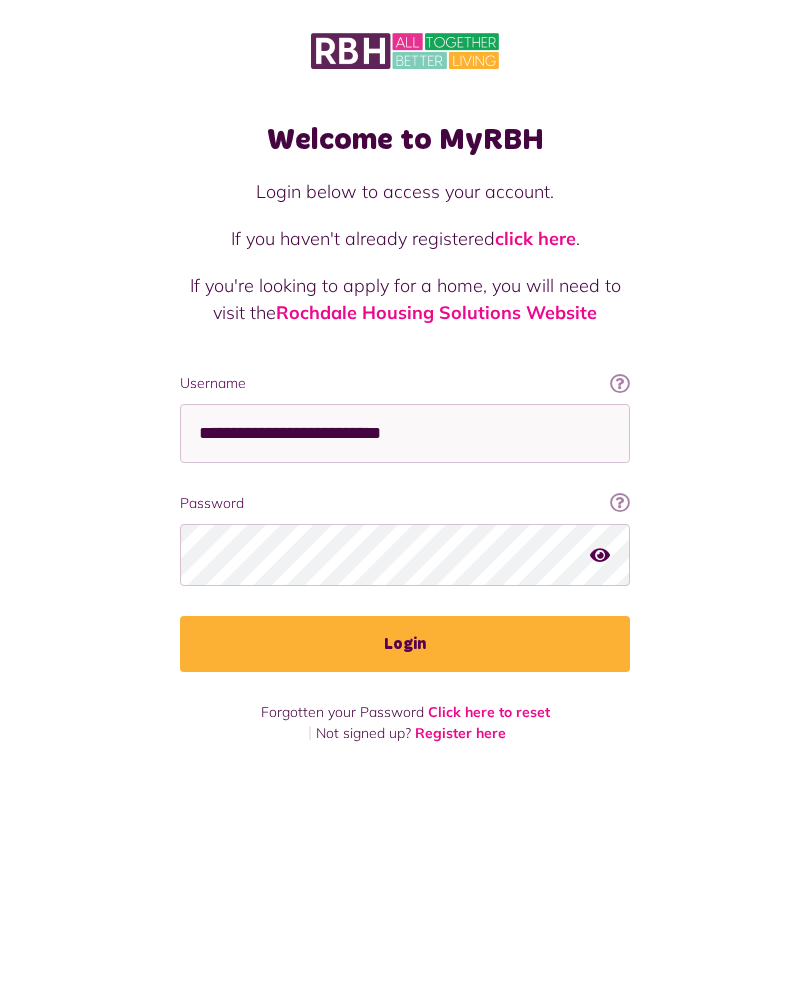 click on "Login" at bounding box center [405, 644] 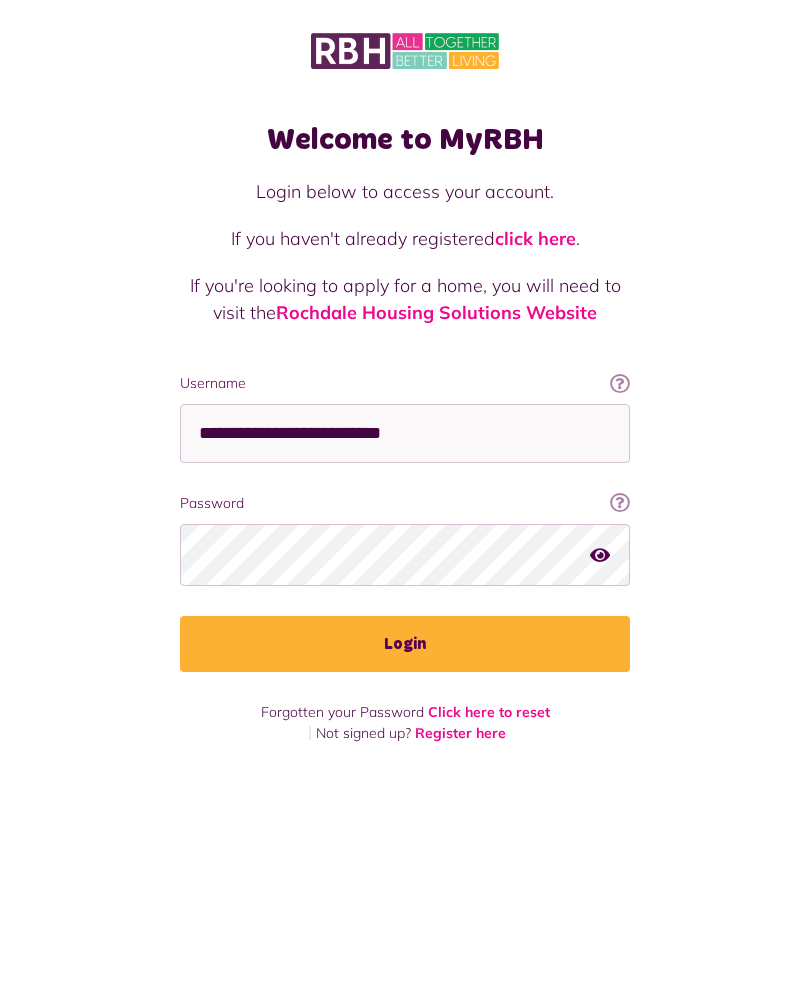 click on "Login" at bounding box center (405, 644) 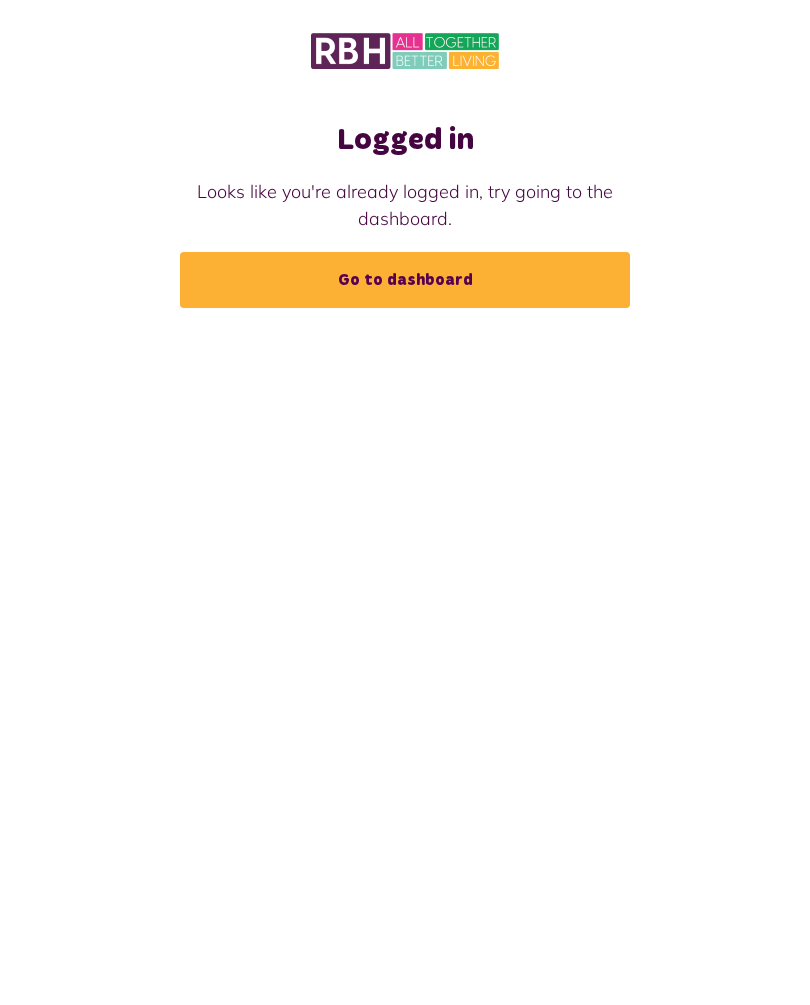 scroll, scrollTop: 0, scrollLeft: 0, axis: both 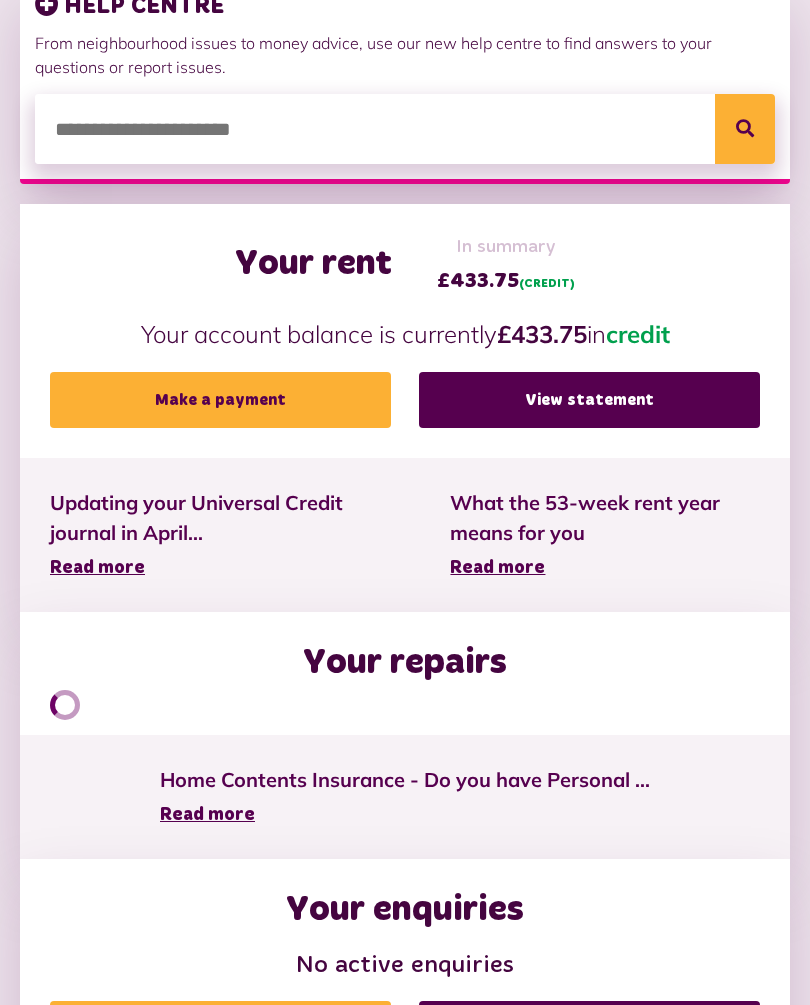 click on "Your repairs" at bounding box center (405, 663) 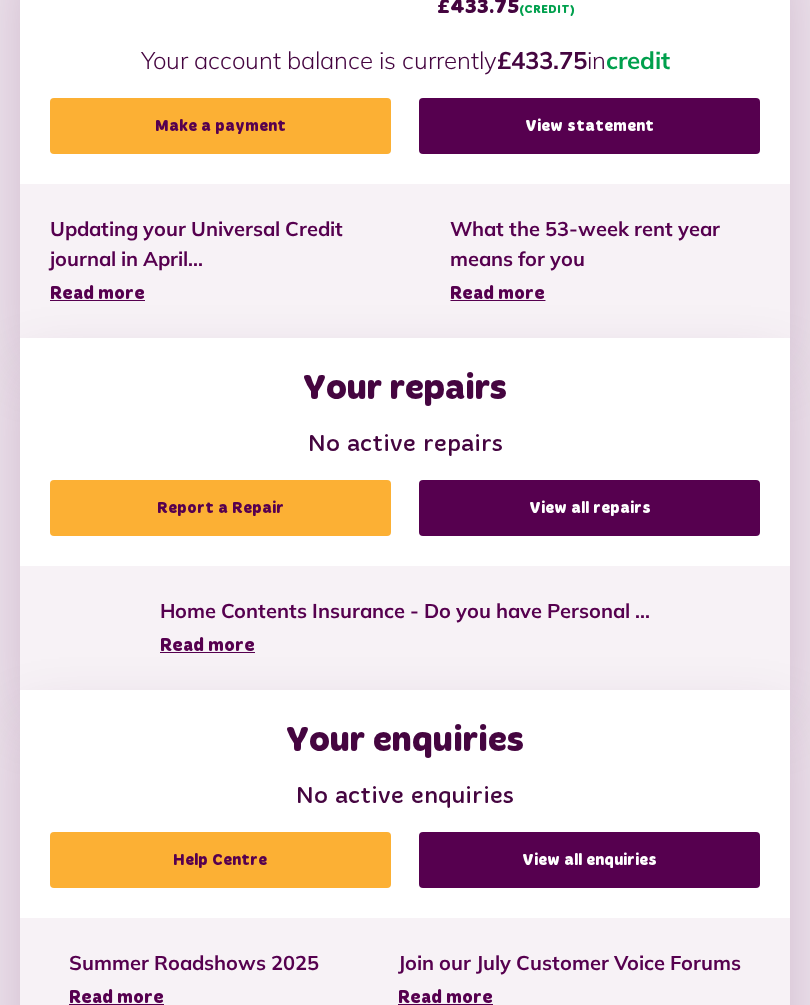 scroll, scrollTop: 791, scrollLeft: 0, axis: vertical 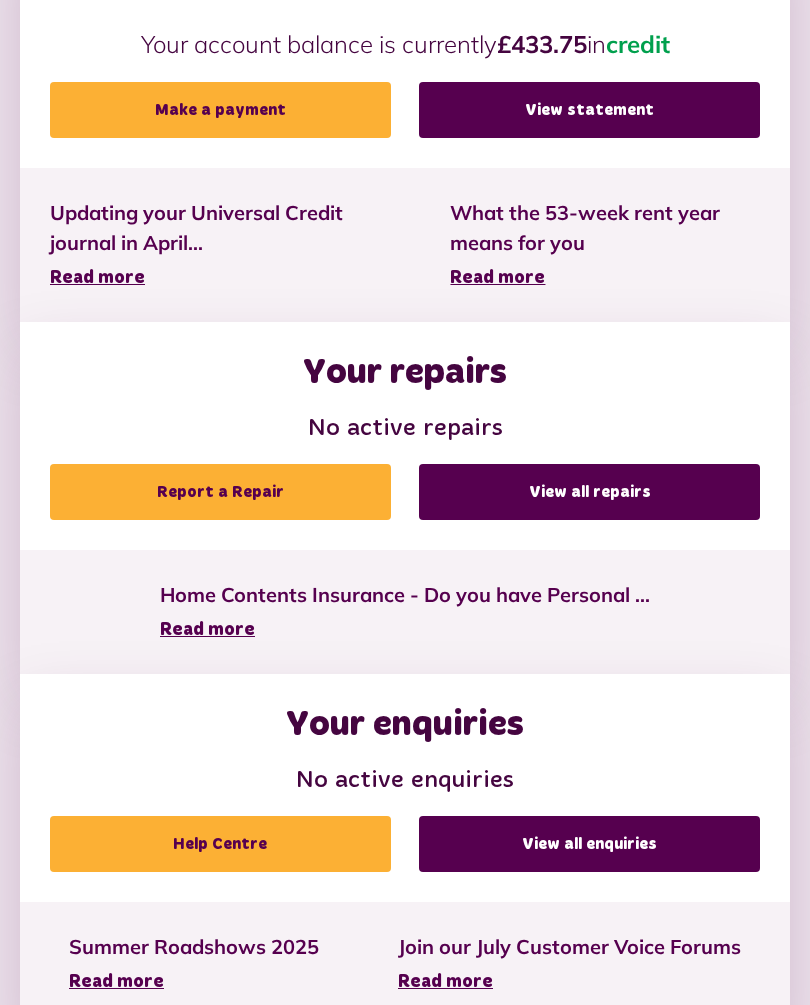 click on "Report a Repair" at bounding box center [220, 492] 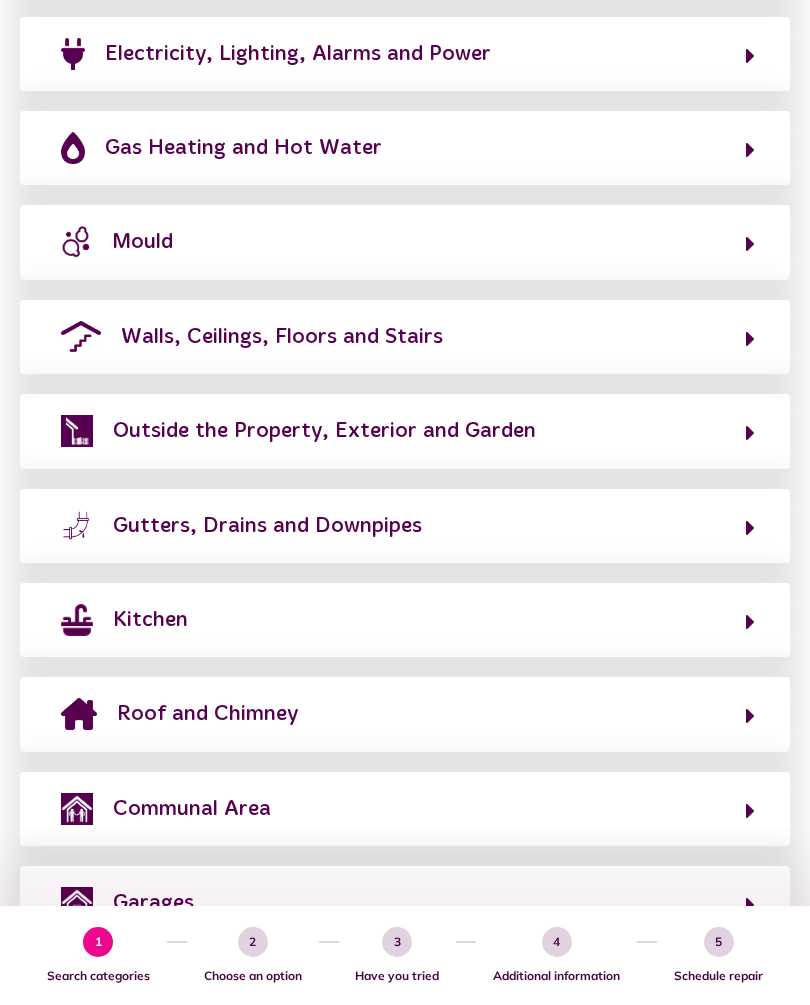 scroll, scrollTop: 608, scrollLeft: 0, axis: vertical 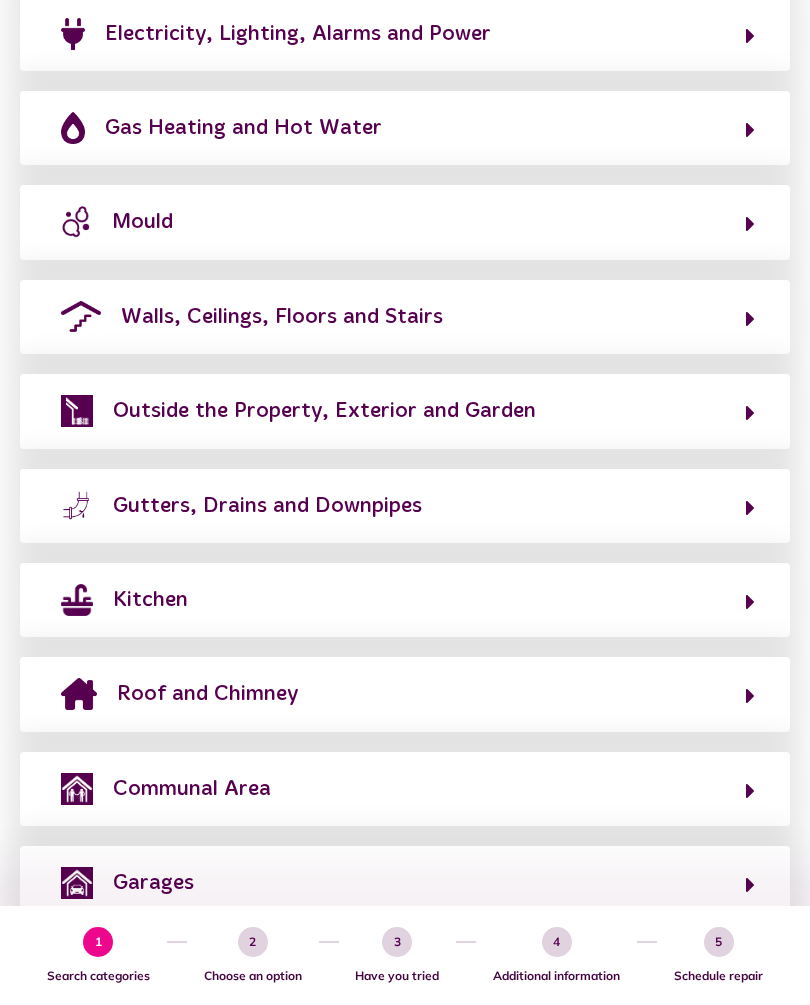 click 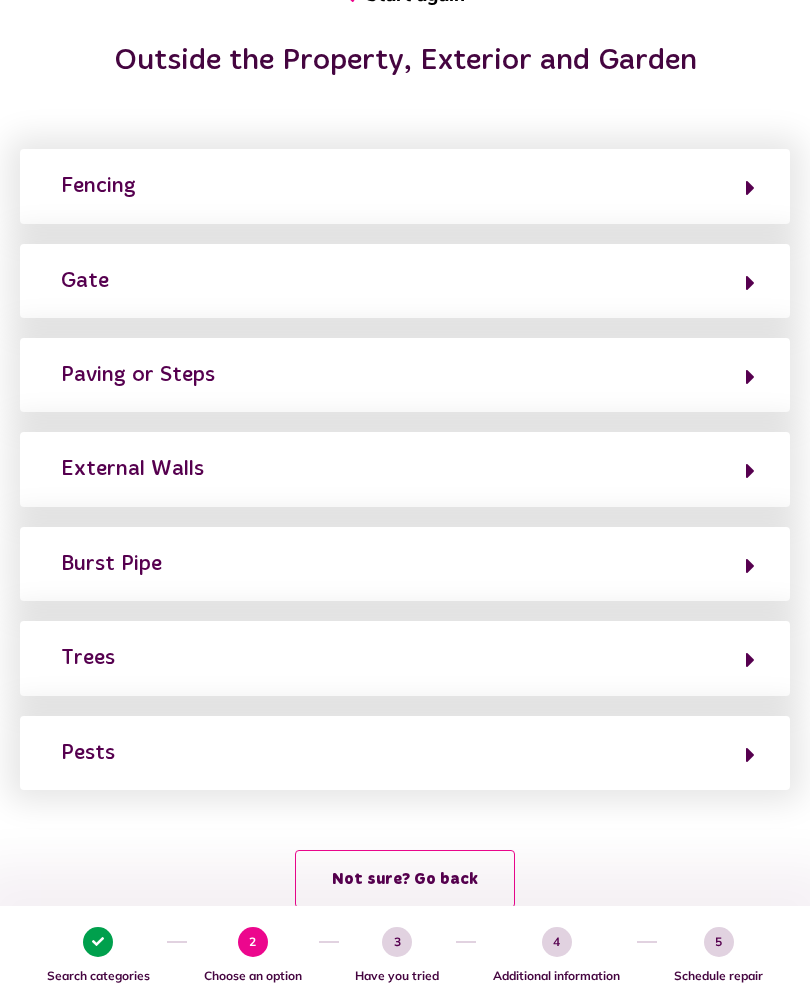 click on "Gate" 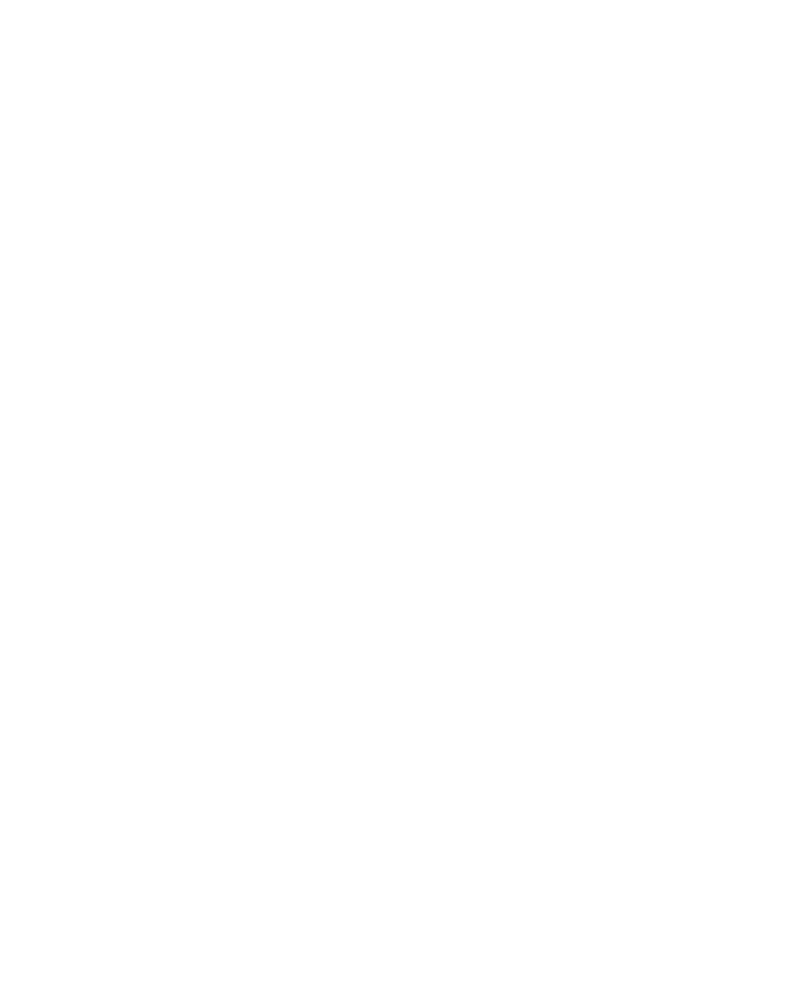 scroll, scrollTop: 0, scrollLeft: 0, axis: both 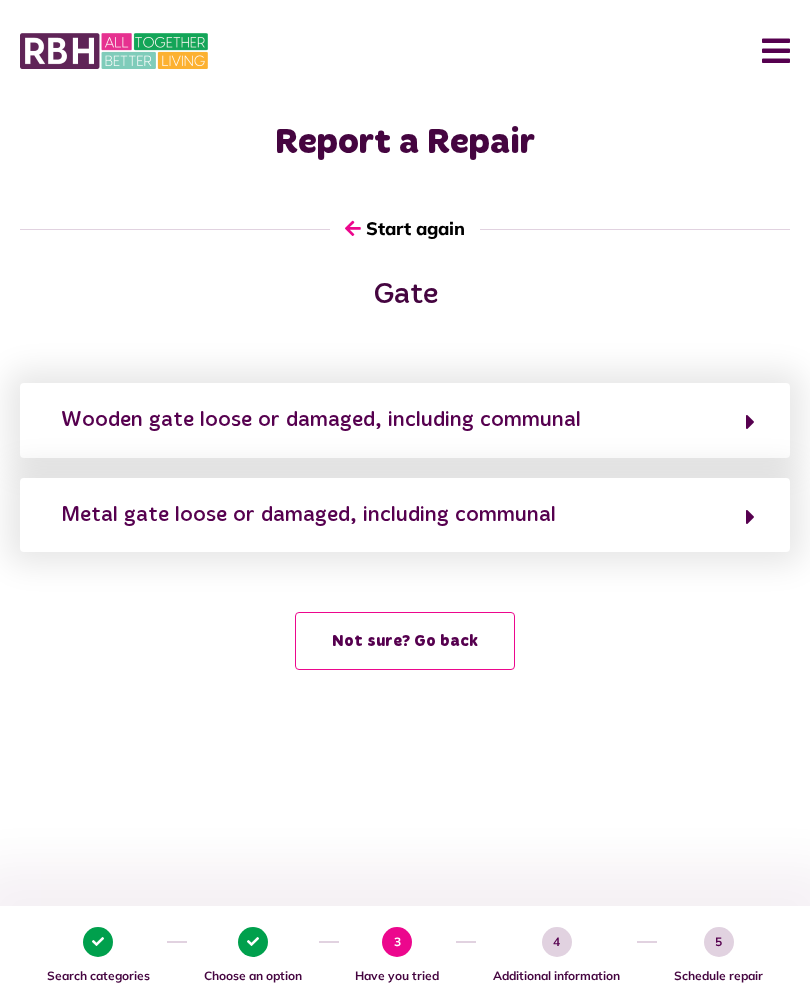click on "Wooden gate loose or damaged, including communal" 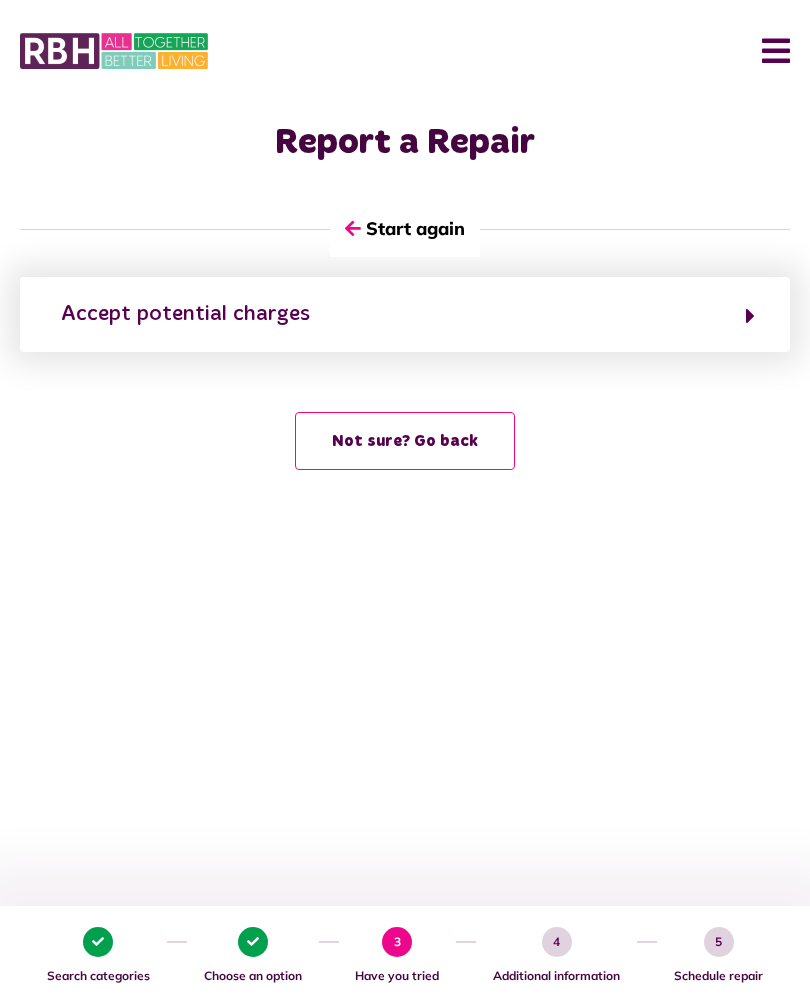 click 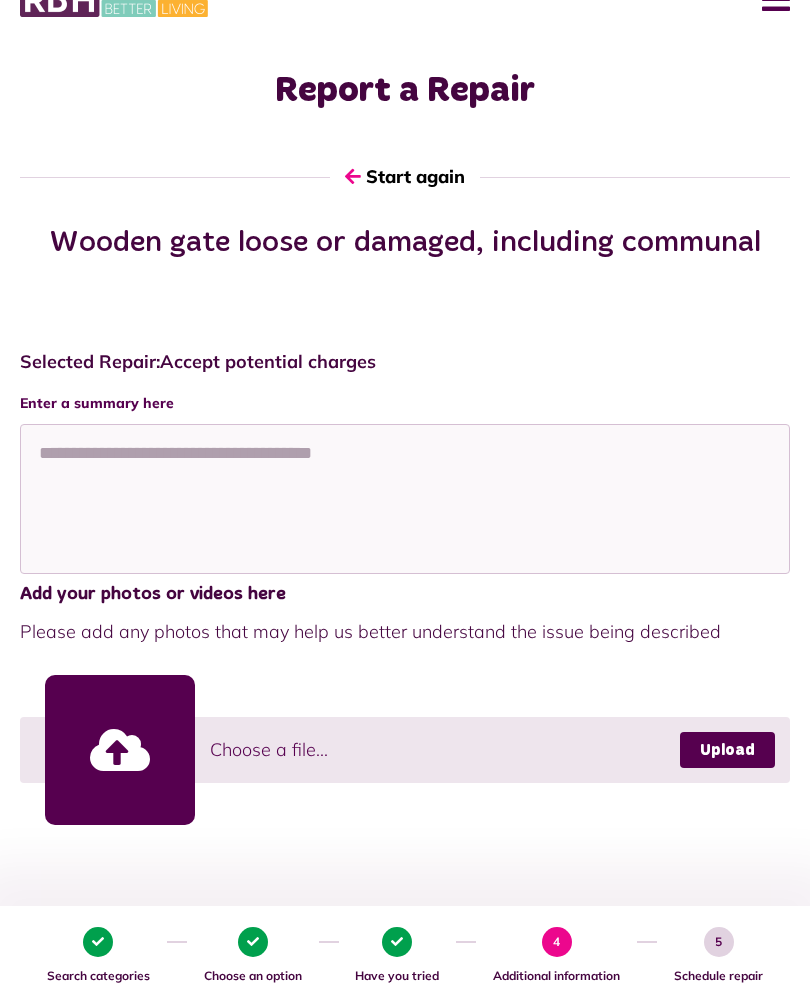 scroll, scrollTop: 0, scrollLeft: 0, axis: both 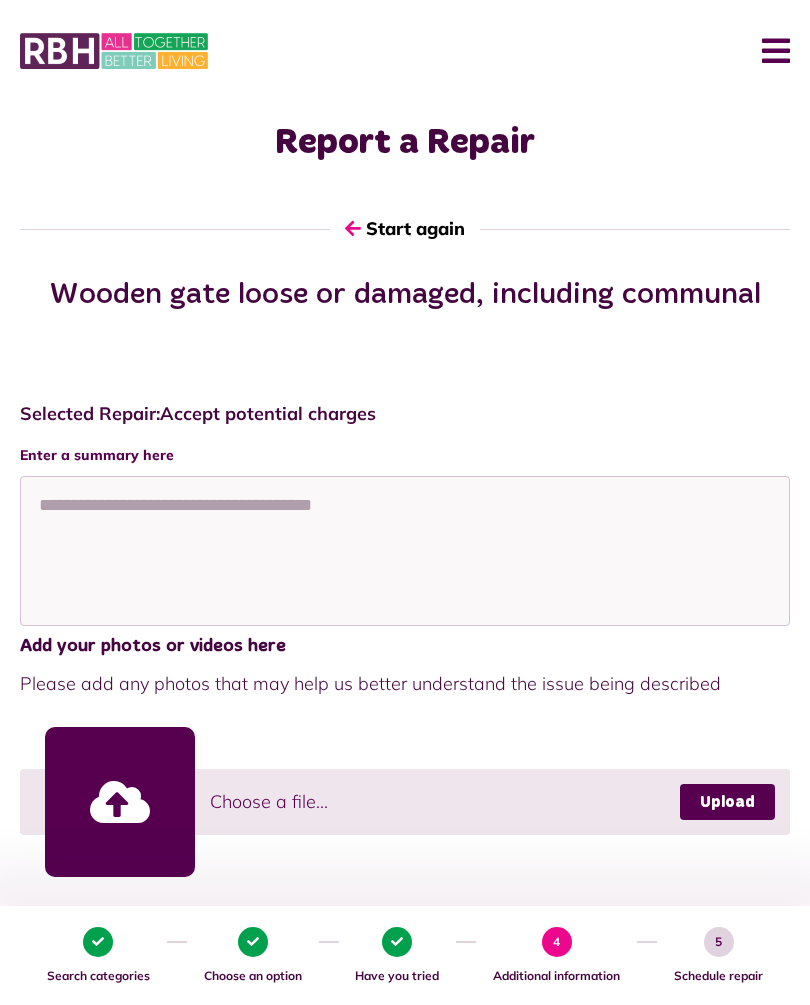click on "Menu" at bounding box center (768, 51) 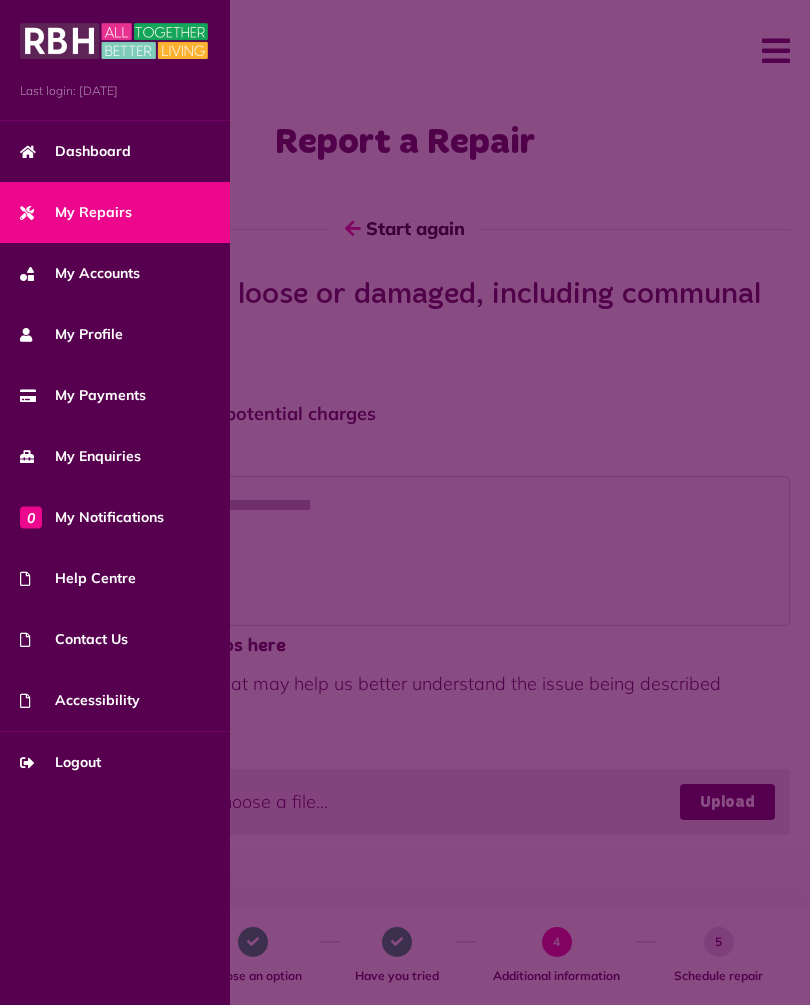 click on "My Enquiries" at bounding box center [80, 456] 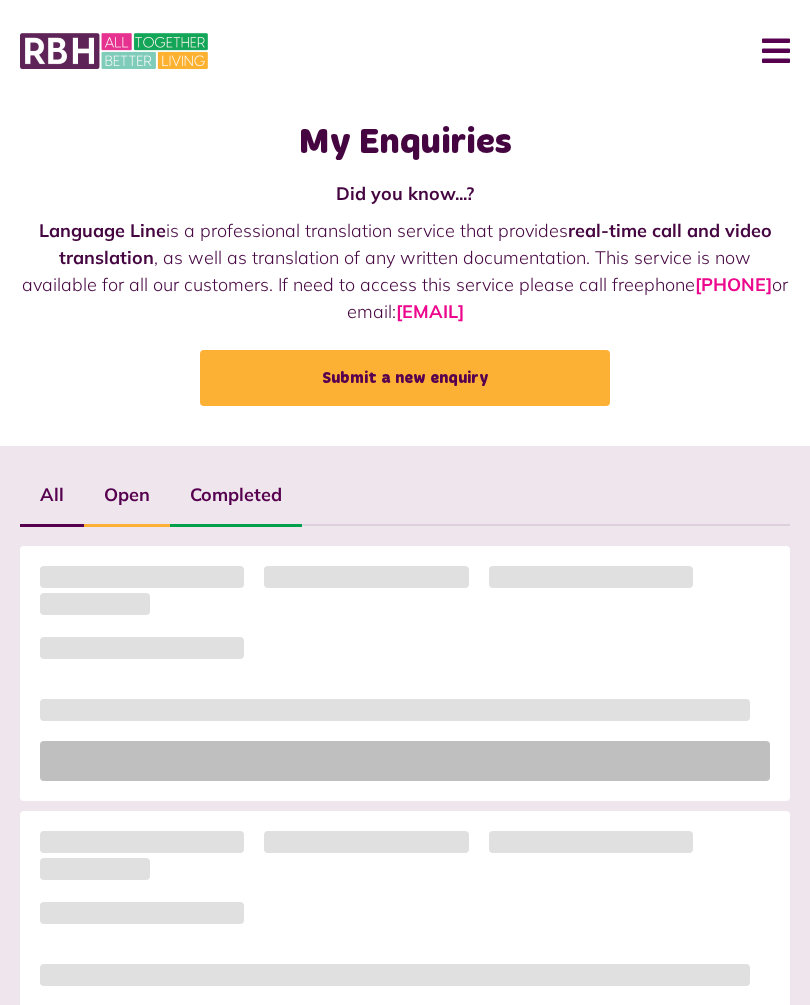 scroll, scrollTop: 0, scrollLeft: 0, axis: both 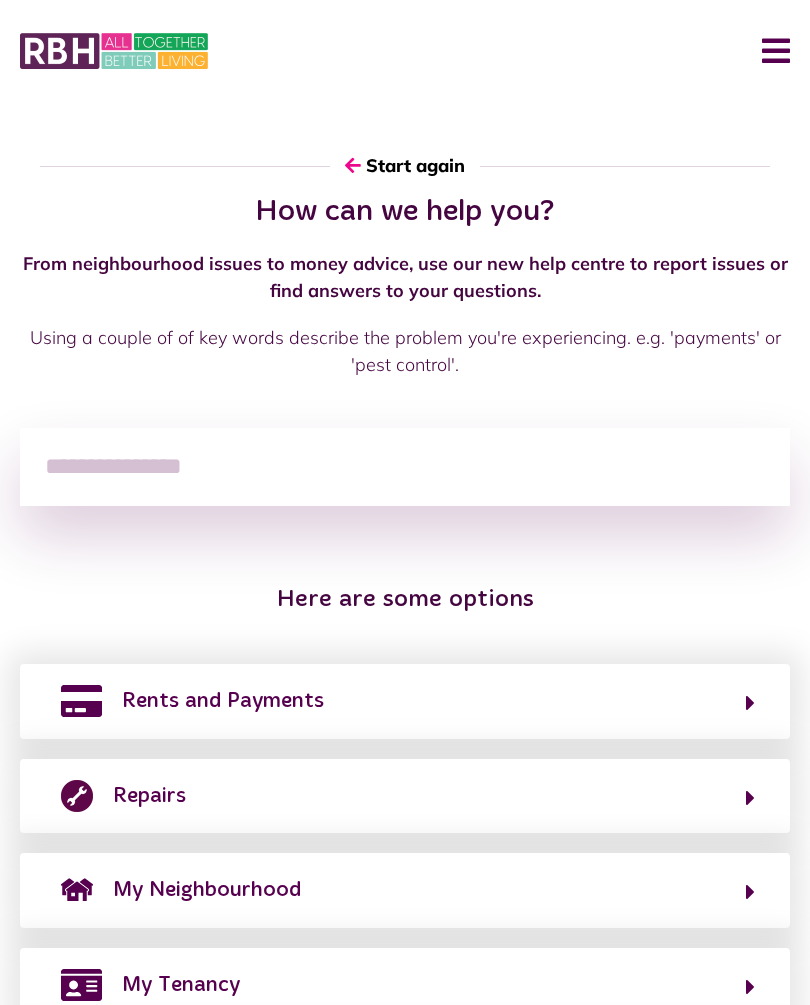 click 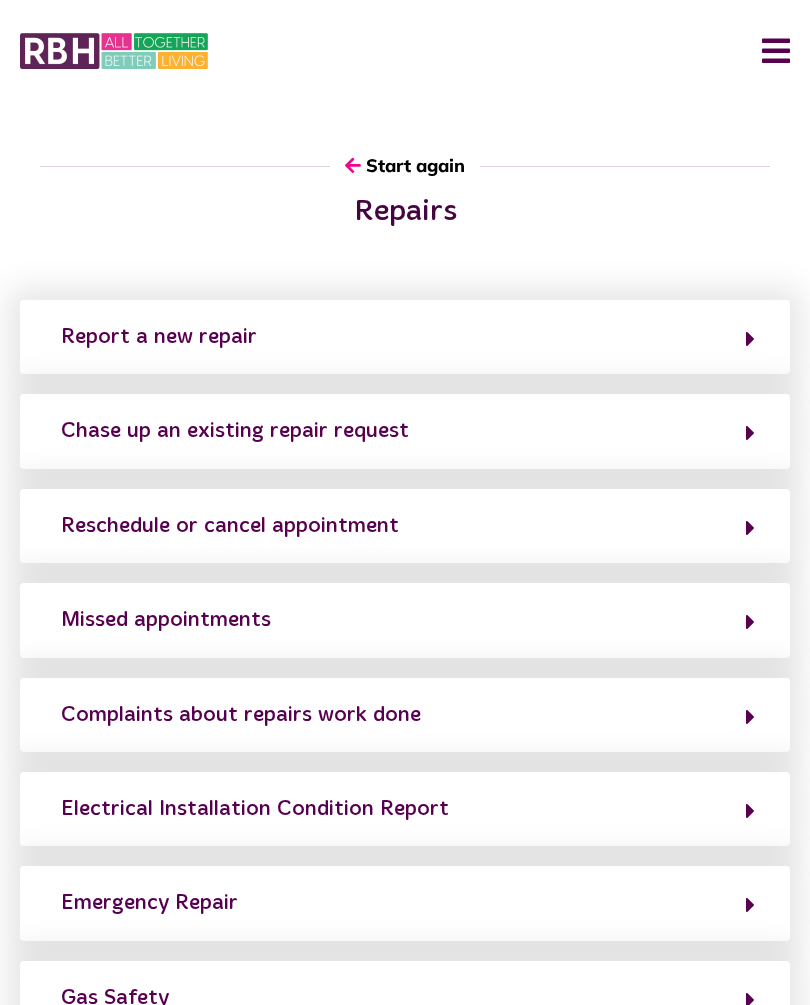 click on "Report a new repair" 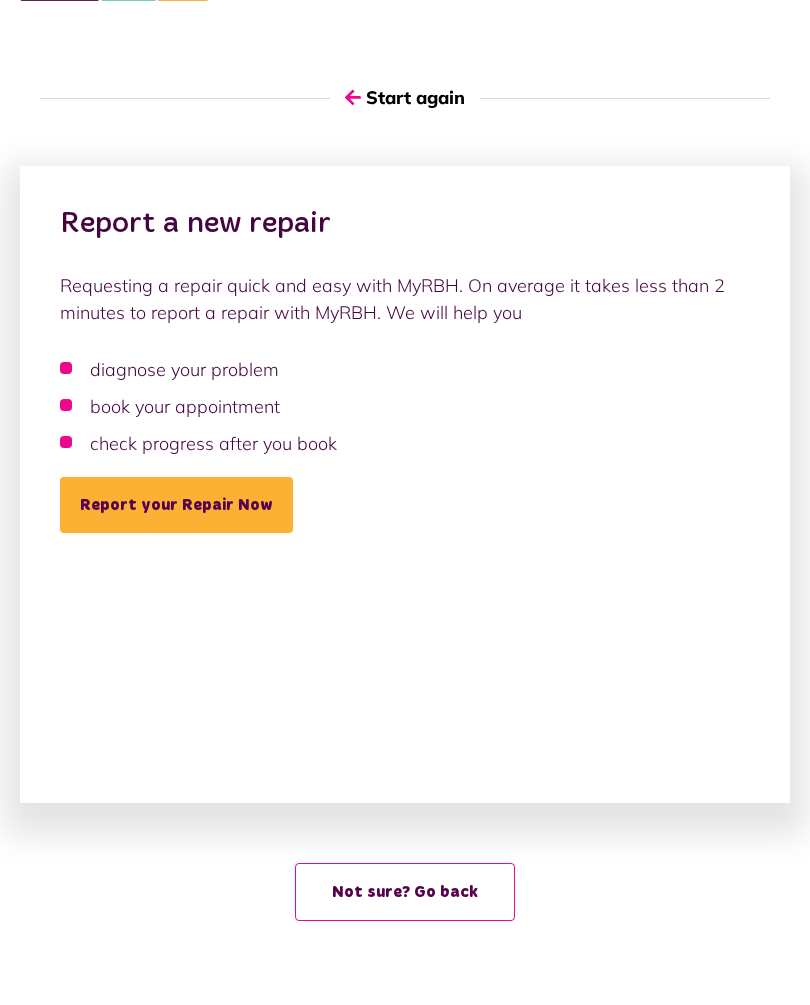 scroll, scrollTop: 8, scrollLeft: 0, axis: vertical 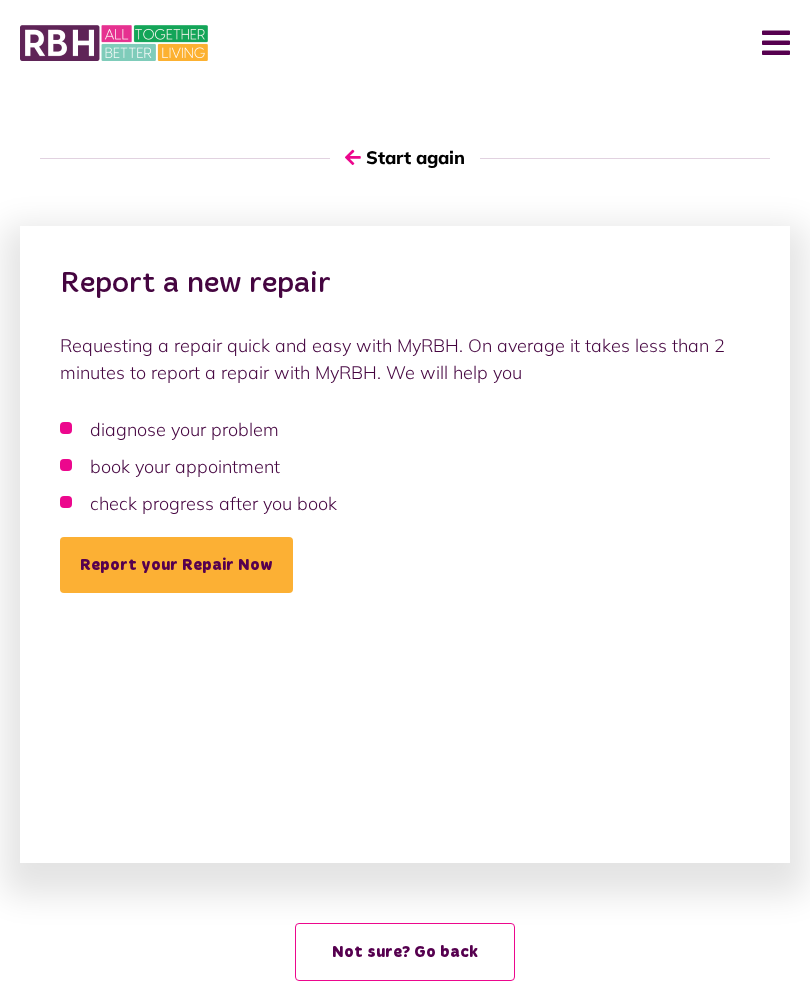 click on "Not sure? Go back" 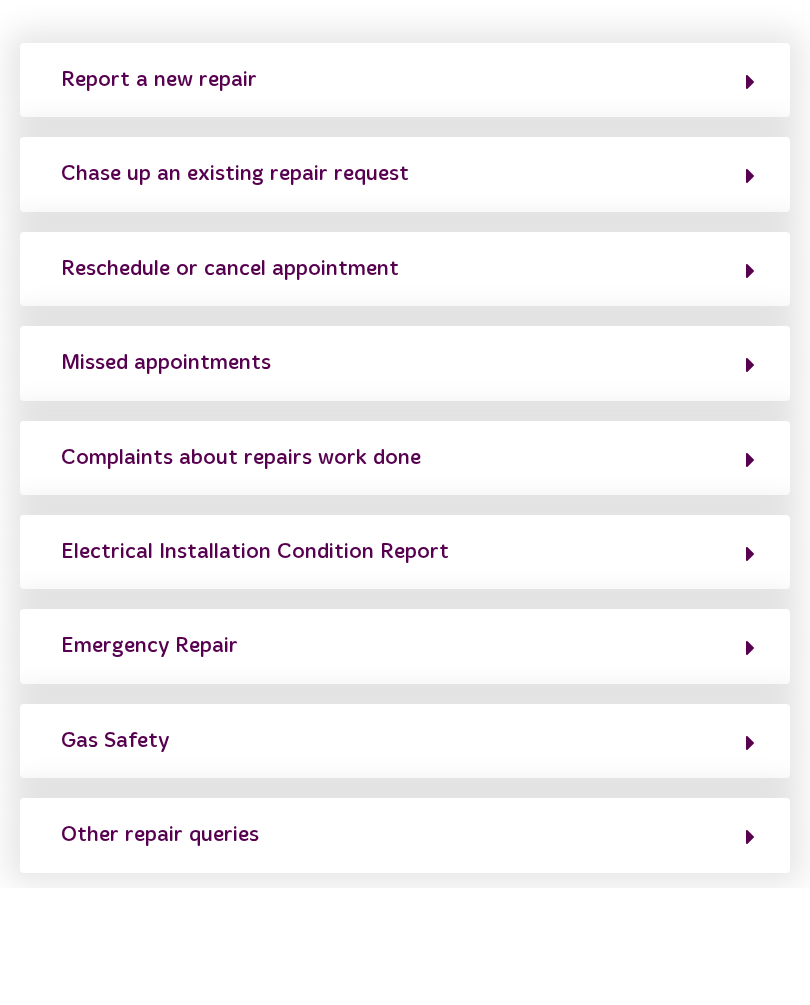 scroll, scrollTop: 245, scrollLeft: 0, axis: vertical 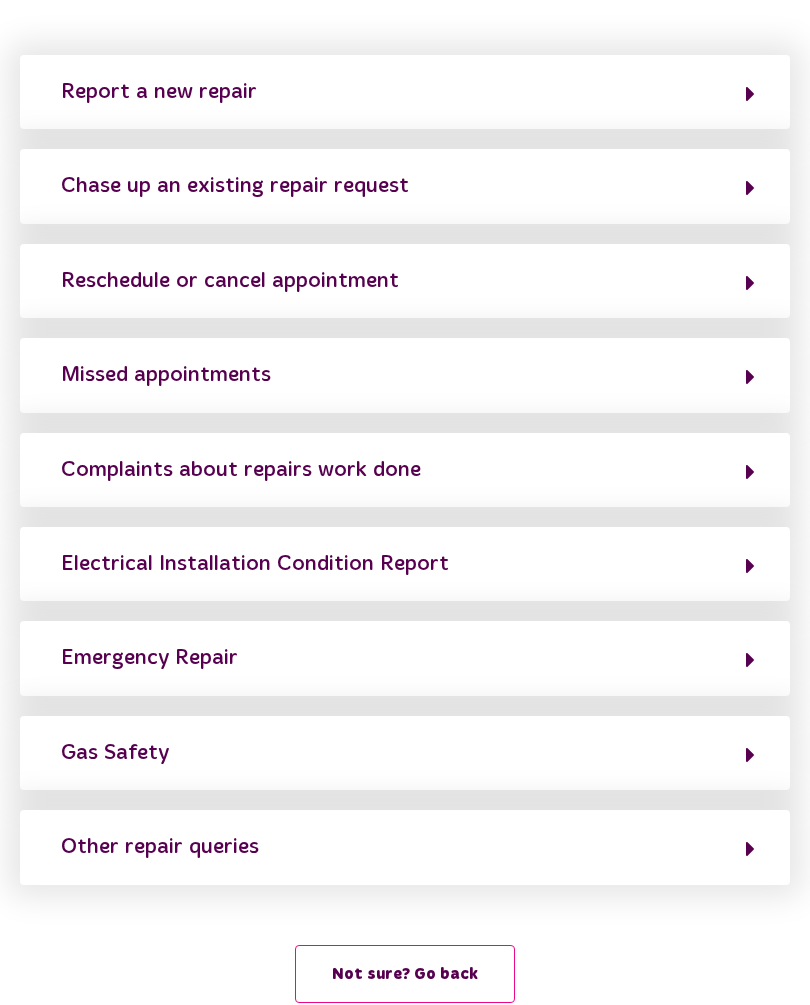 click on "Other repair queries" 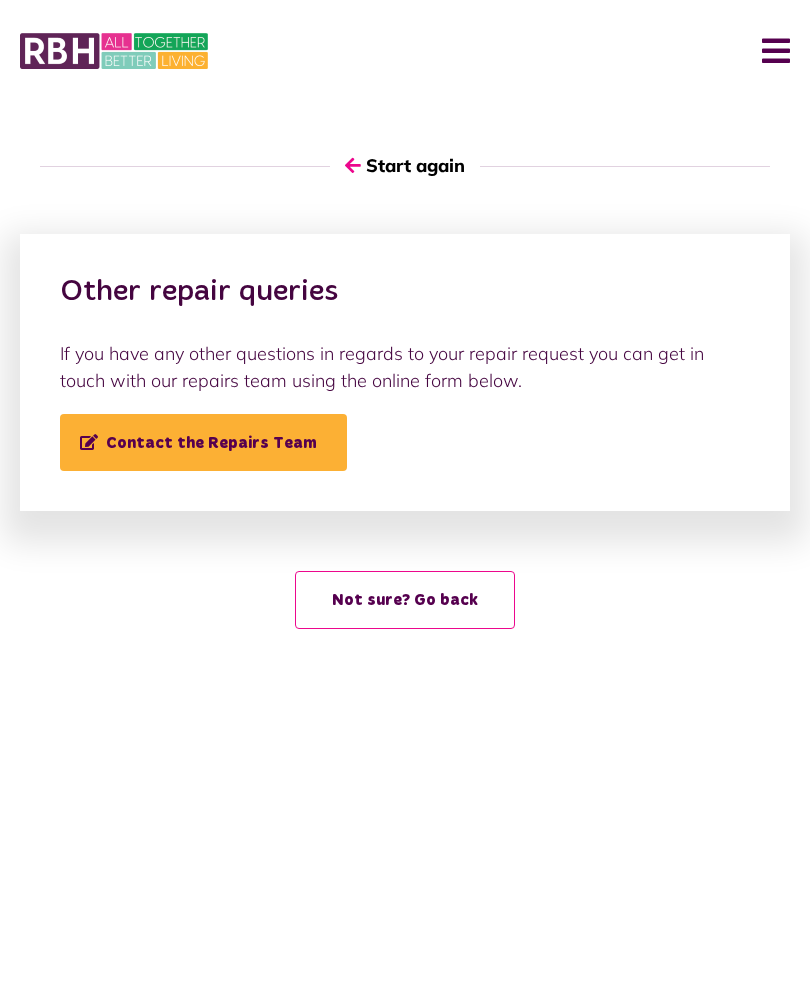 scroll, scrollTop: 0, scrollLeft: 0, axis: both 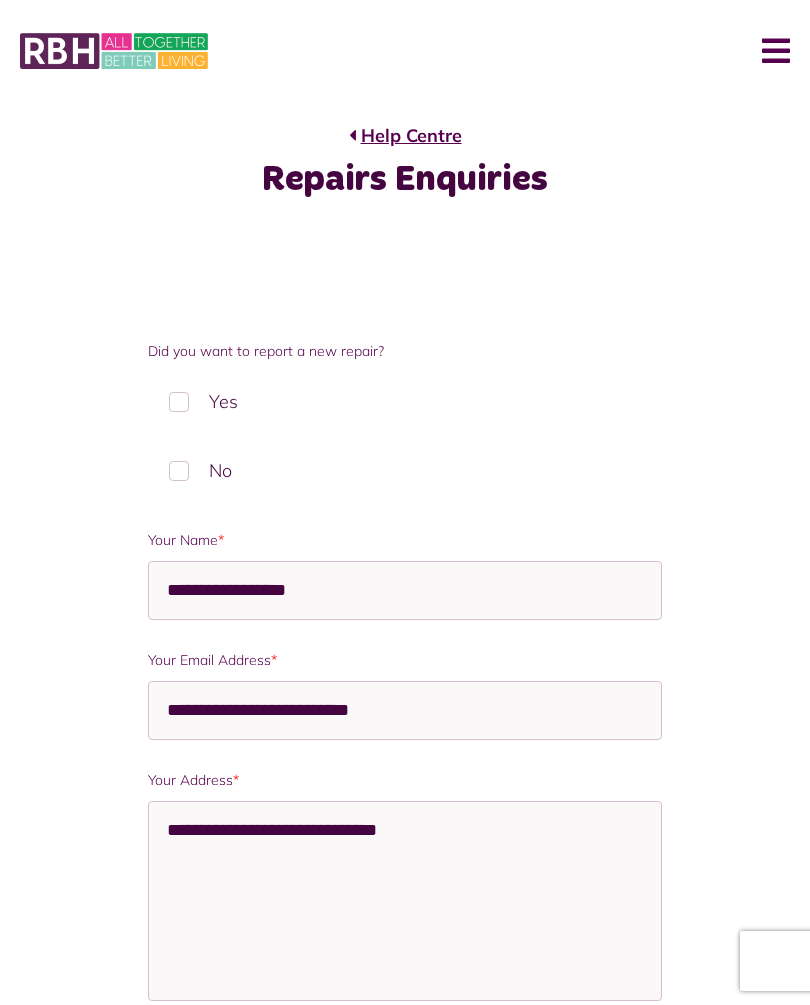 click on "Yes" at bounding box center (404, 401) 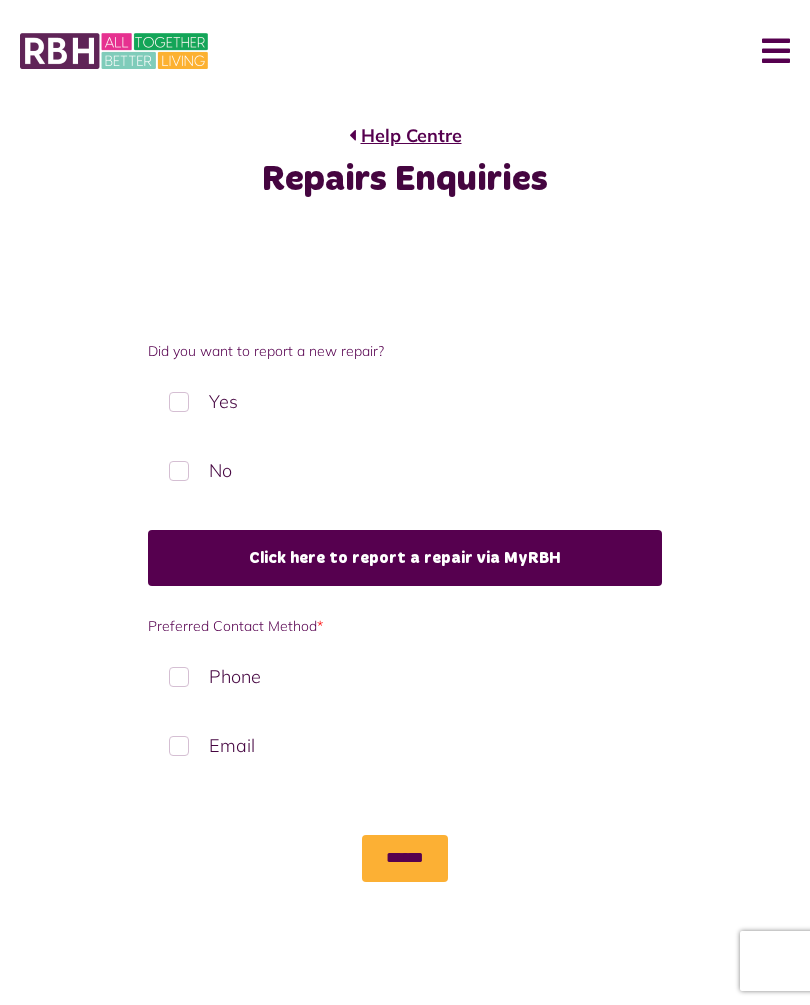 click on "Email" at bounding box center [404, 745] 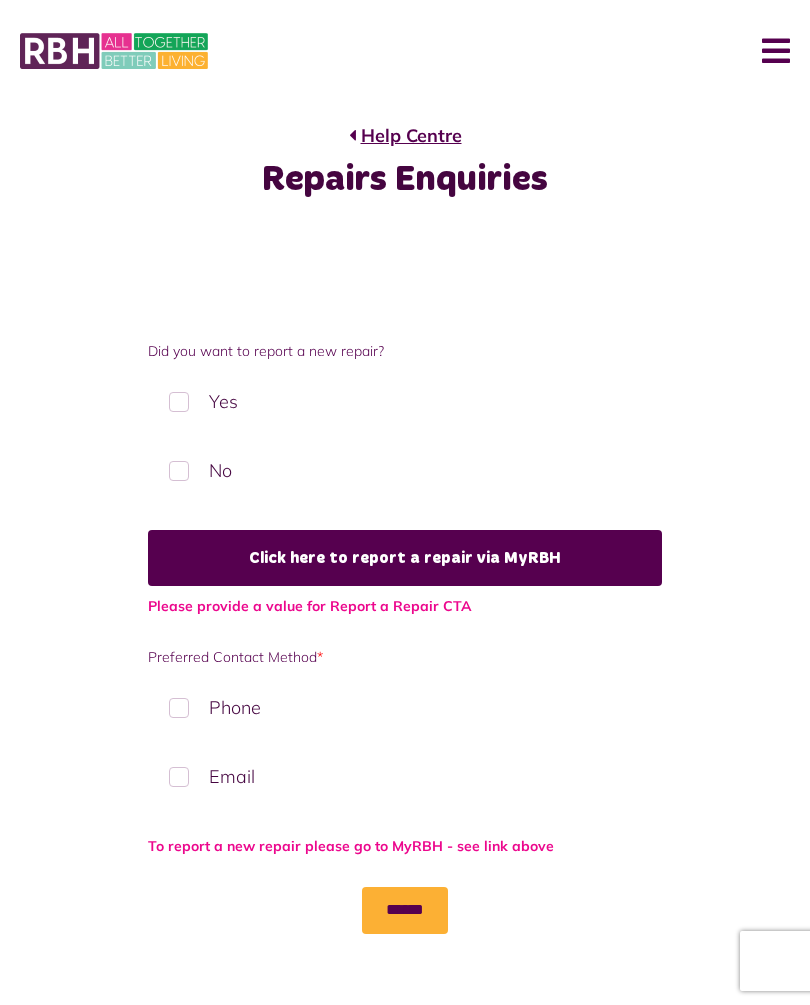 scroll, scrollTop: 0, scrollLeft: 0, axis: both 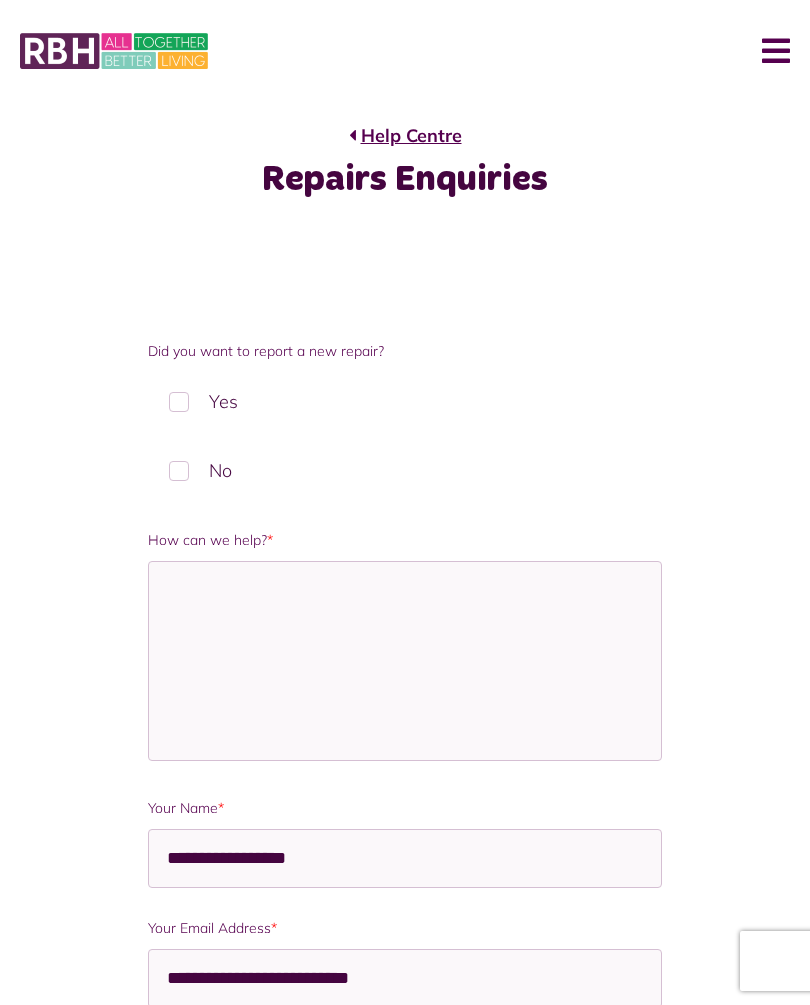 click on "Yes" at bounding box center [404, 401] 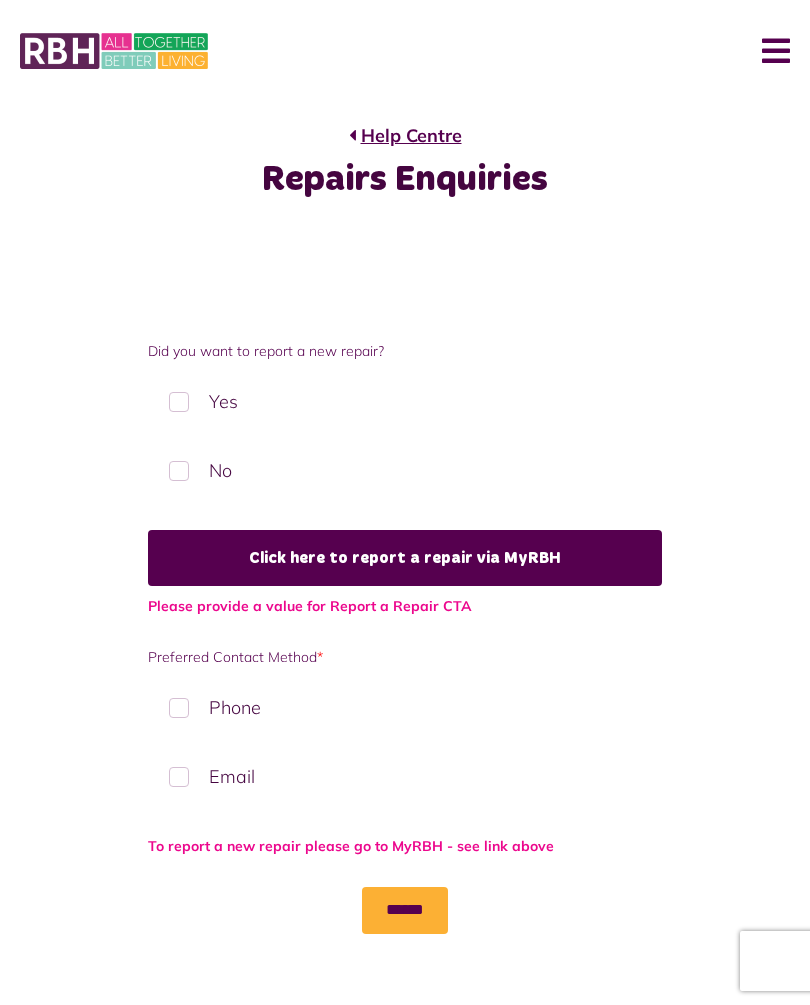click on "No" at bounding box center [404, 470] 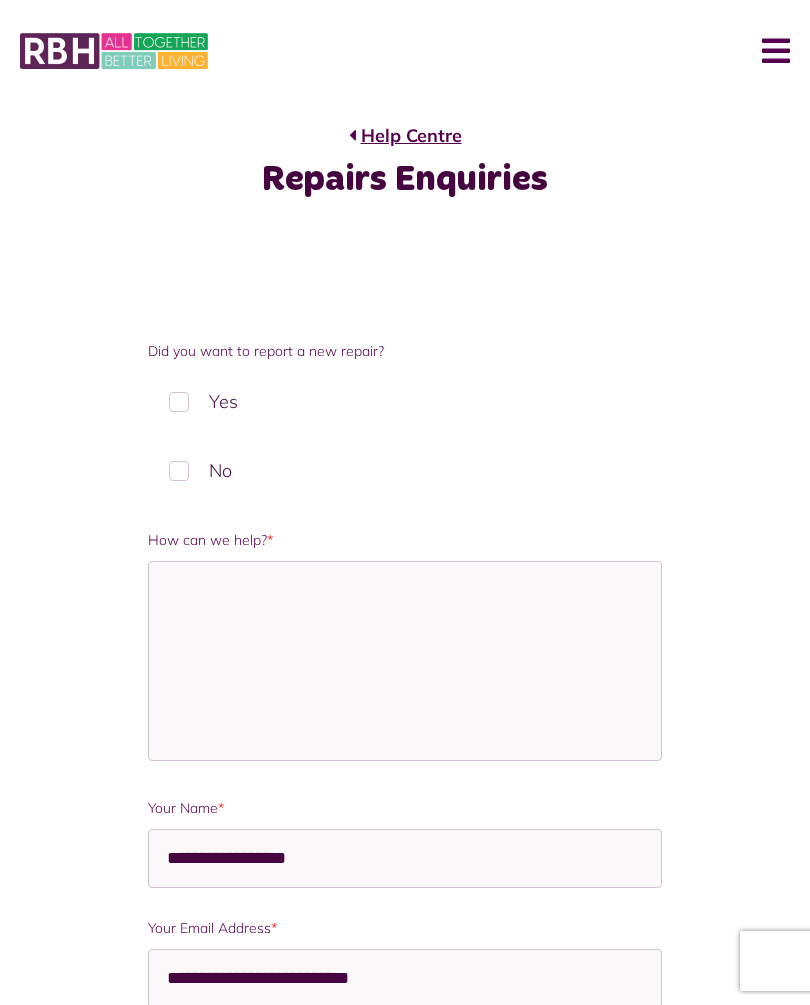 click on "Yes" at bounding box center (404, 401) 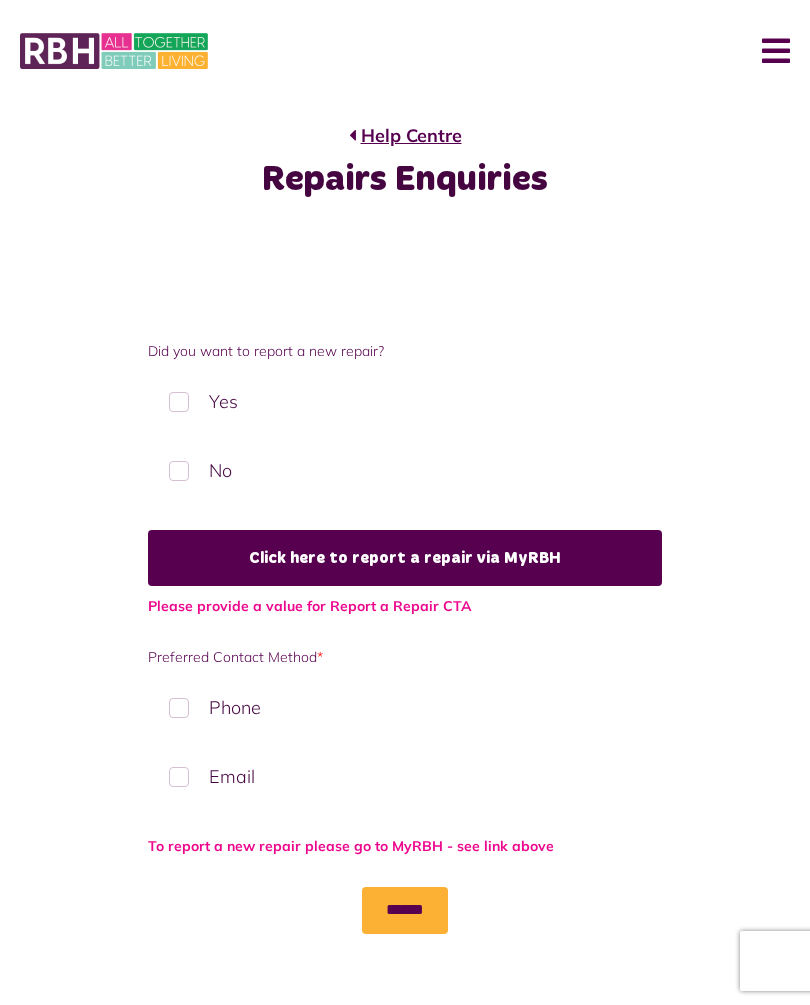 click on "Phone" at bounding box center (404, 707) 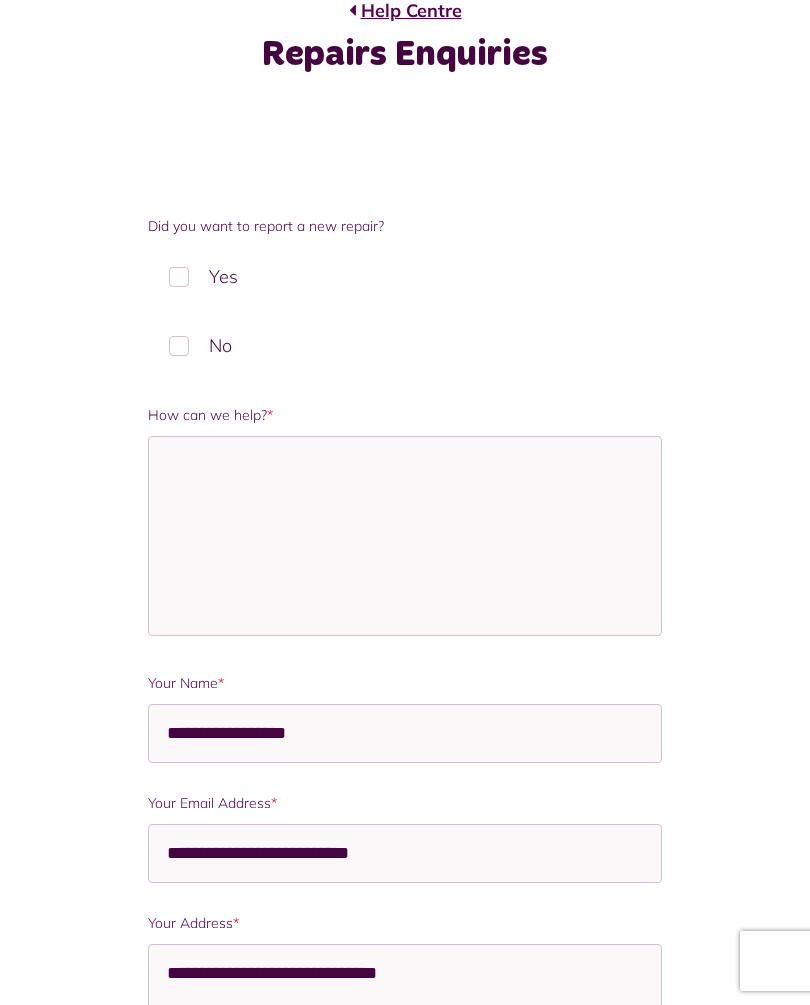 scroll, scrollTop: 131, scrollLeft: 0, axis: vertical 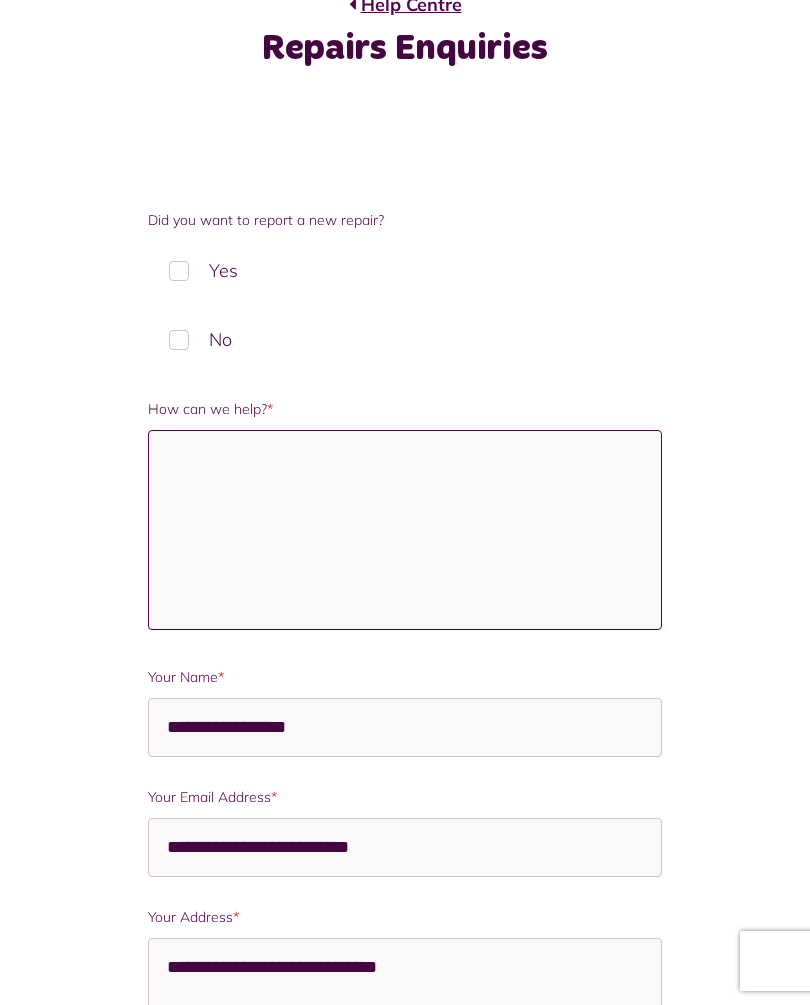 click on "How can we help?                                              *" at bounding box center (404, 530) 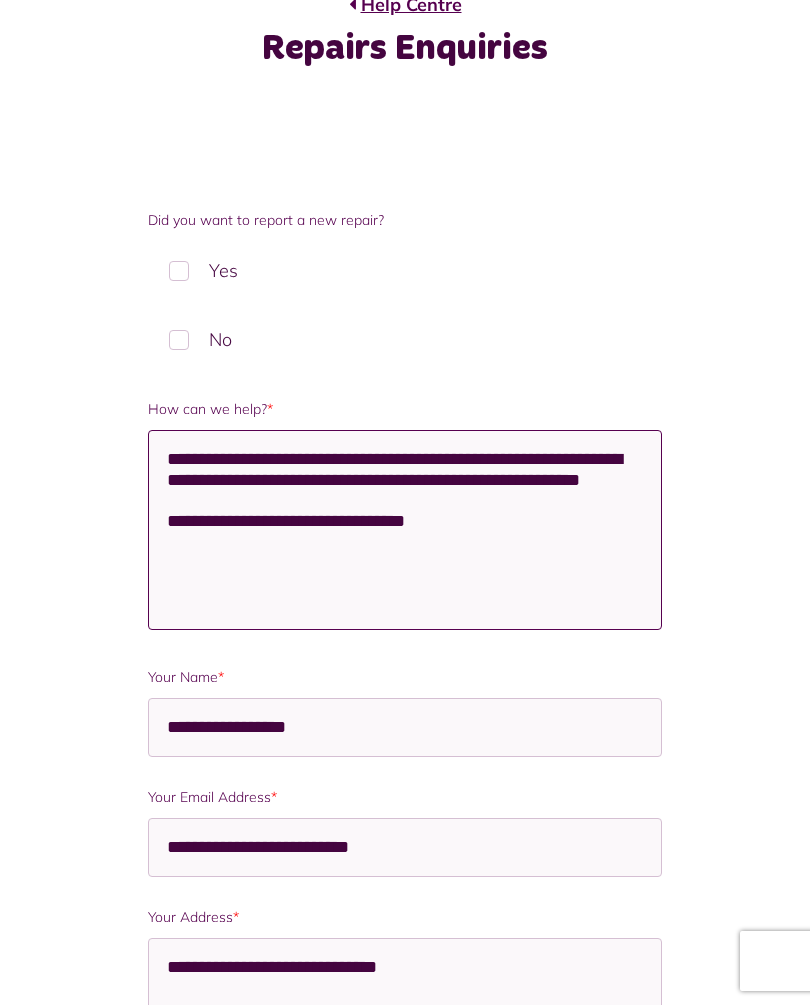 click on "**********" at bounding box center (404, 530) 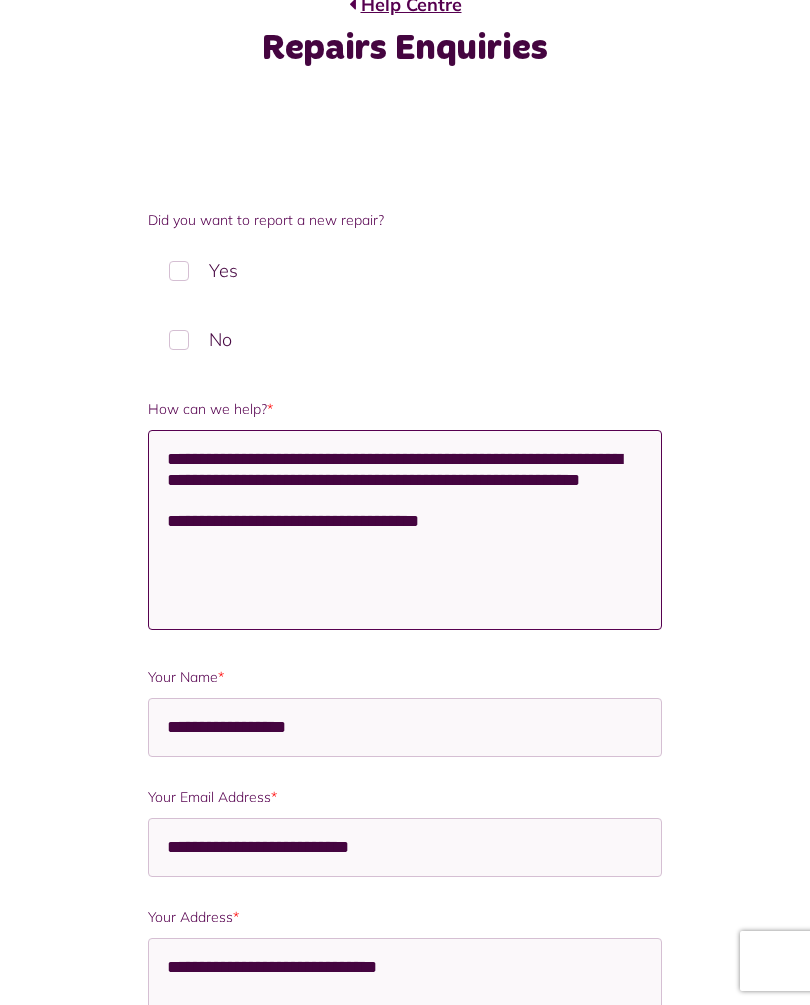 click on "**********" at bounding box center [404, 530] 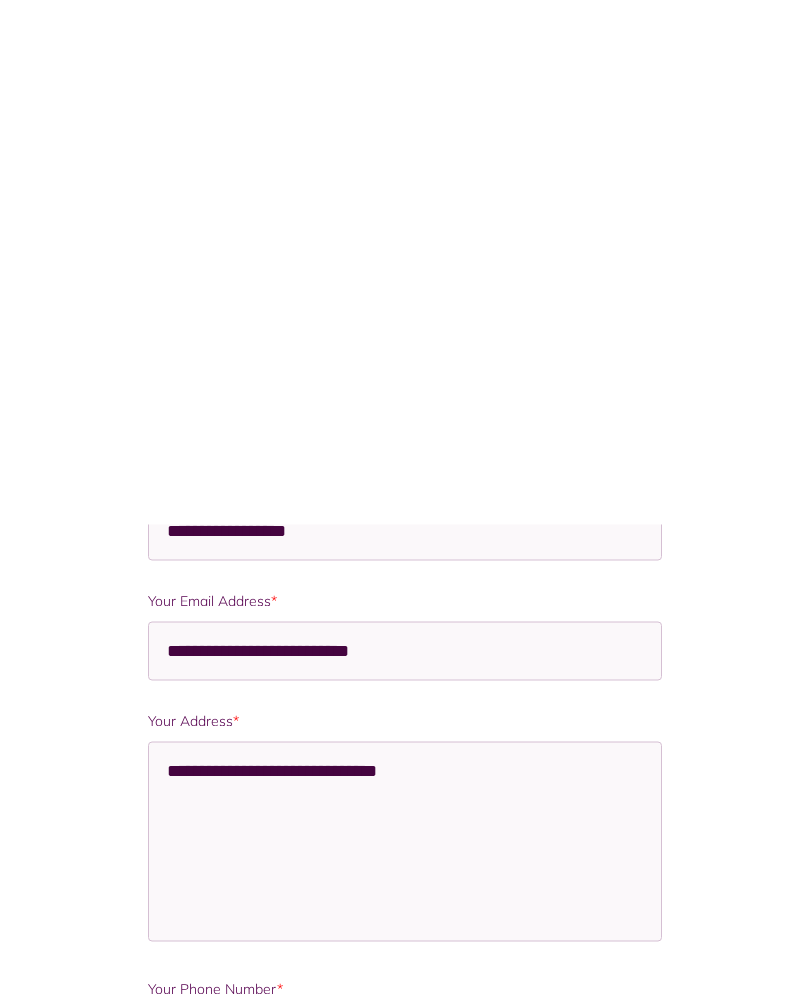 scroll, scrollTop: 865, scrollLeft: 0, axis: vertical 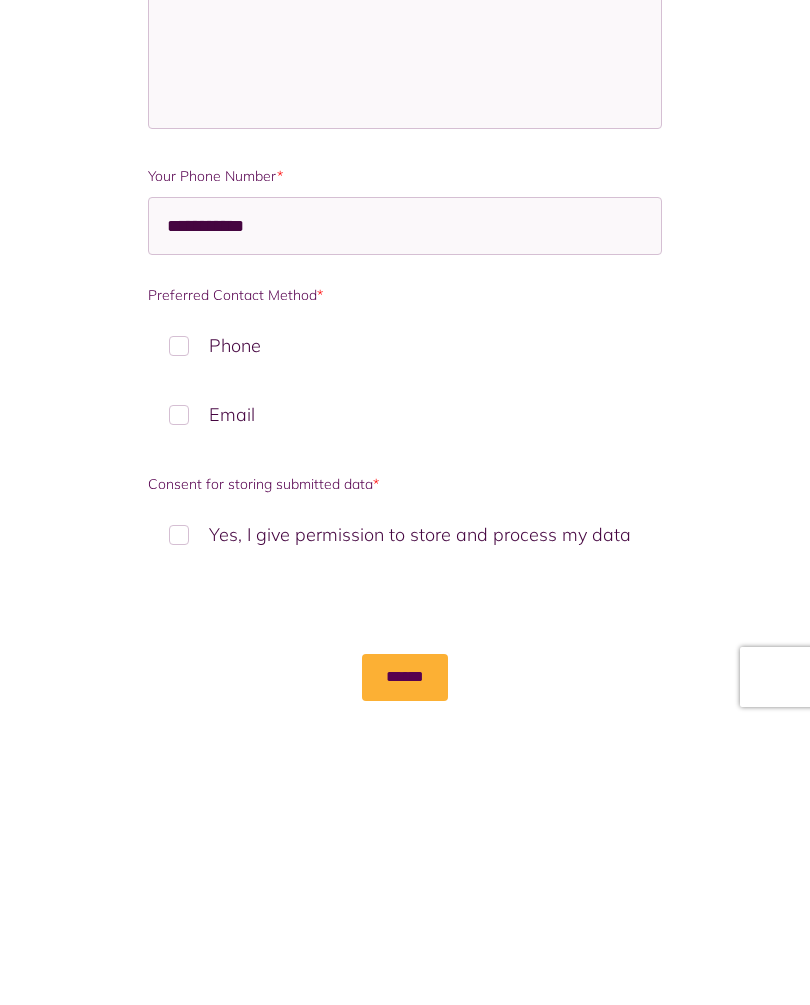 type on "**********" 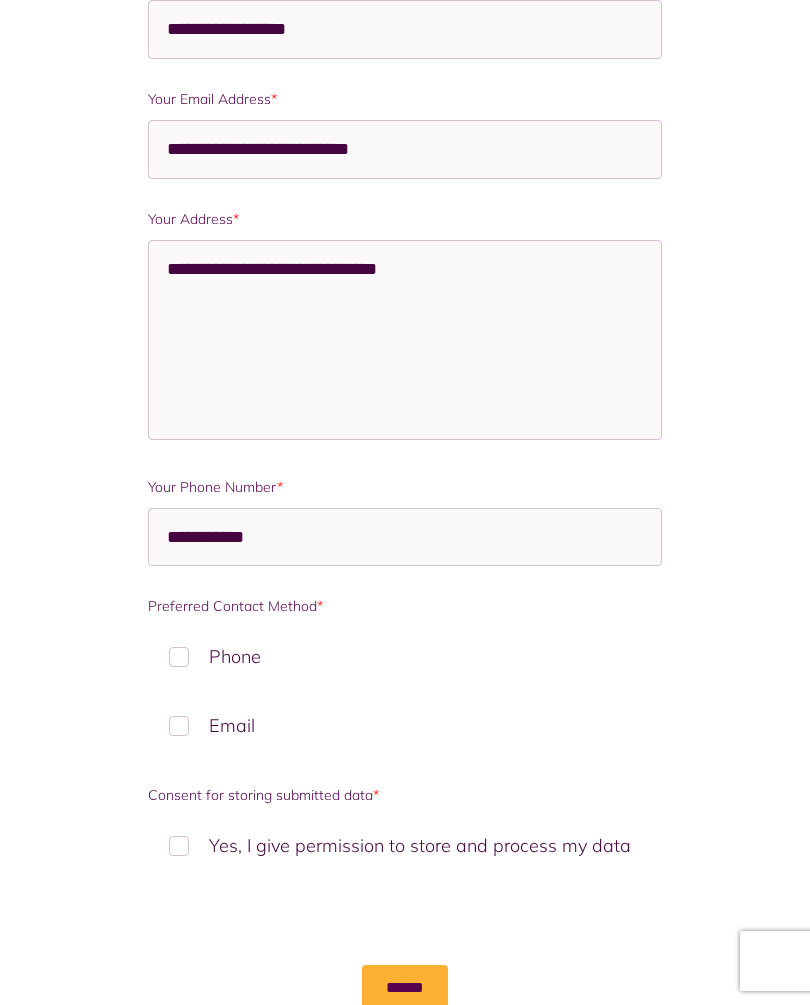 click on "******" at bounding box center [405, 988] 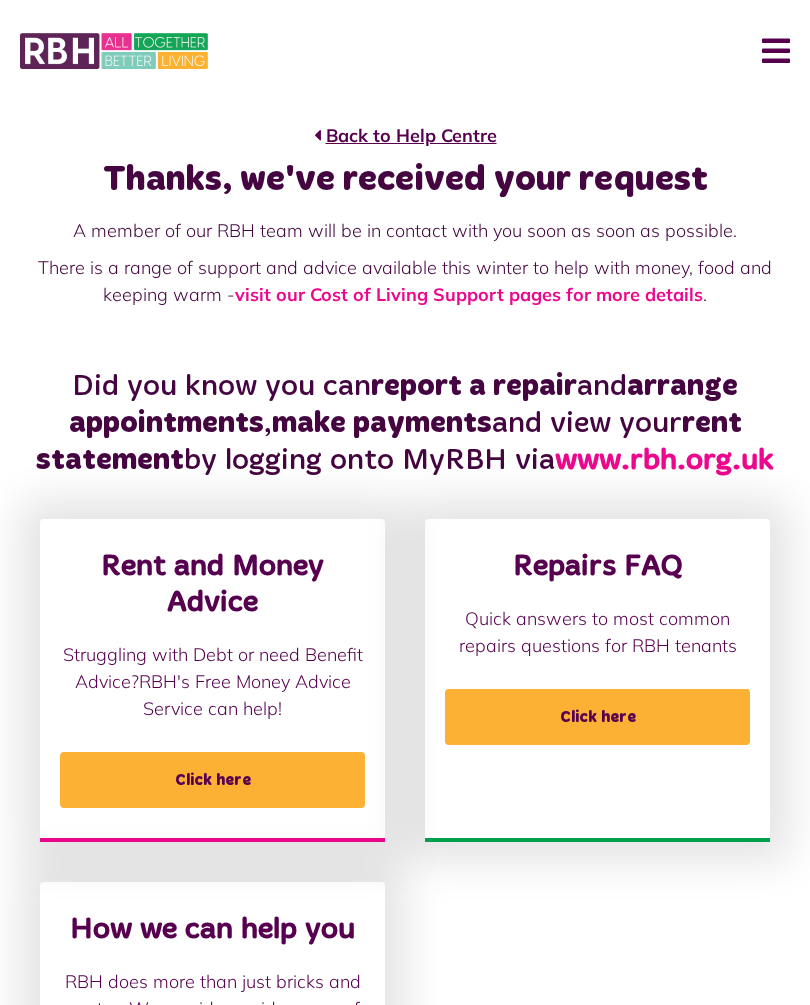 scroll, scrollTop: 0, scrollLeft: 0, axis: both 